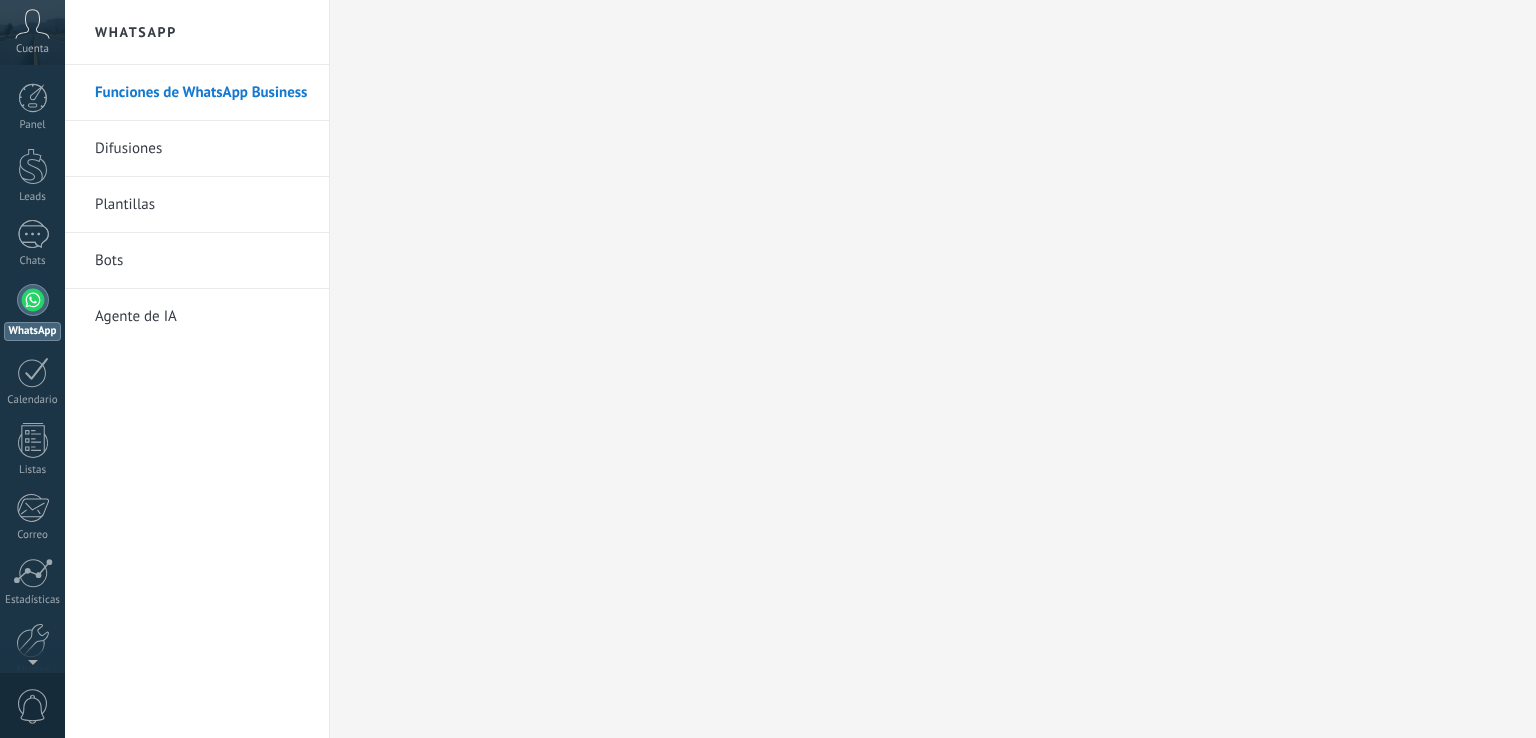 scroll, scrollTop: 0, scrollLeft: 0, axis: both 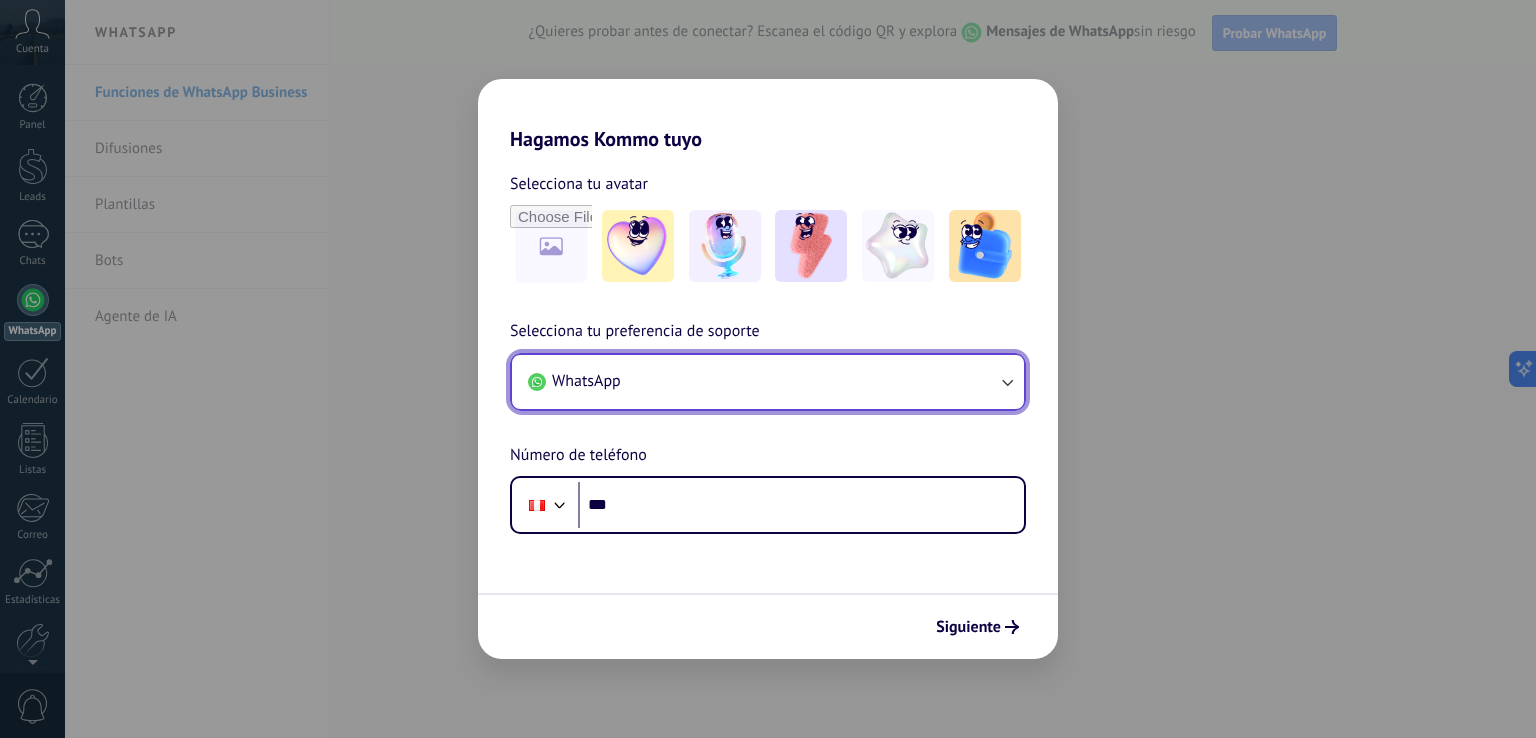 click on "WhatsApp" at bounding box center [768, 382] 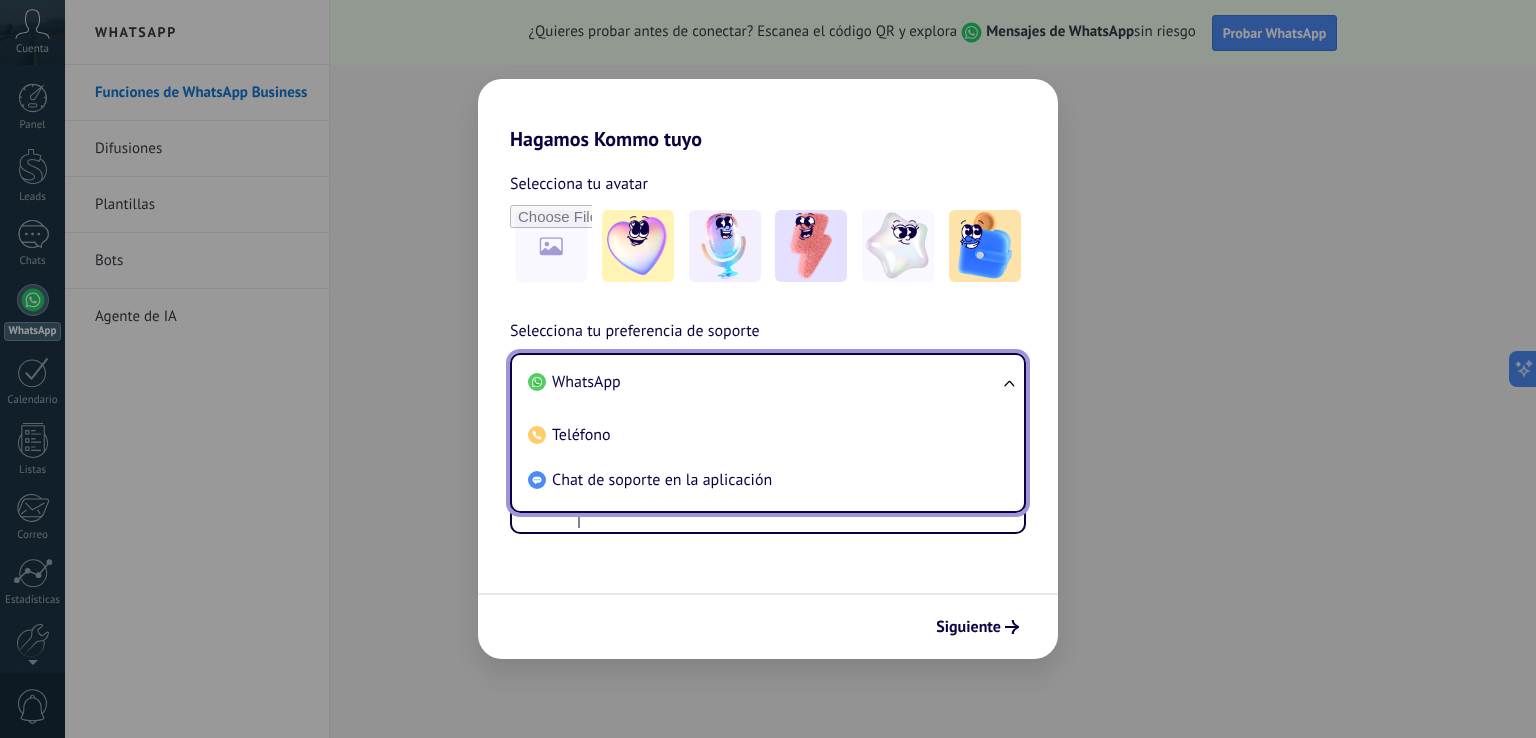 click on "Selecciona tu preferencia de soporte WhatsApp WhatsApp Teléfono Chat de soporte en la aplicación Número de teléfono Phone ***" at bounding box center (768, 426) 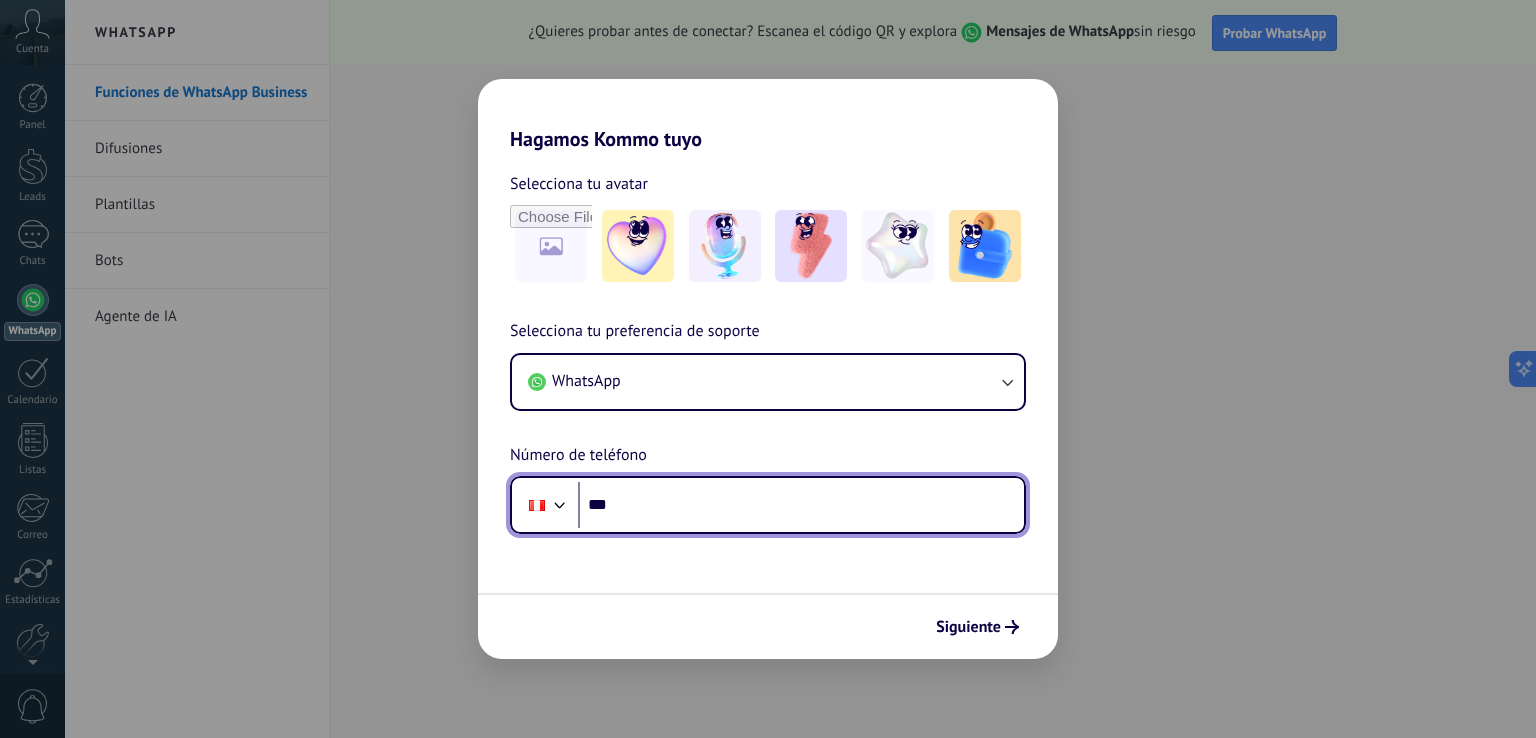 click on "***" at bounding box center [801, 505] 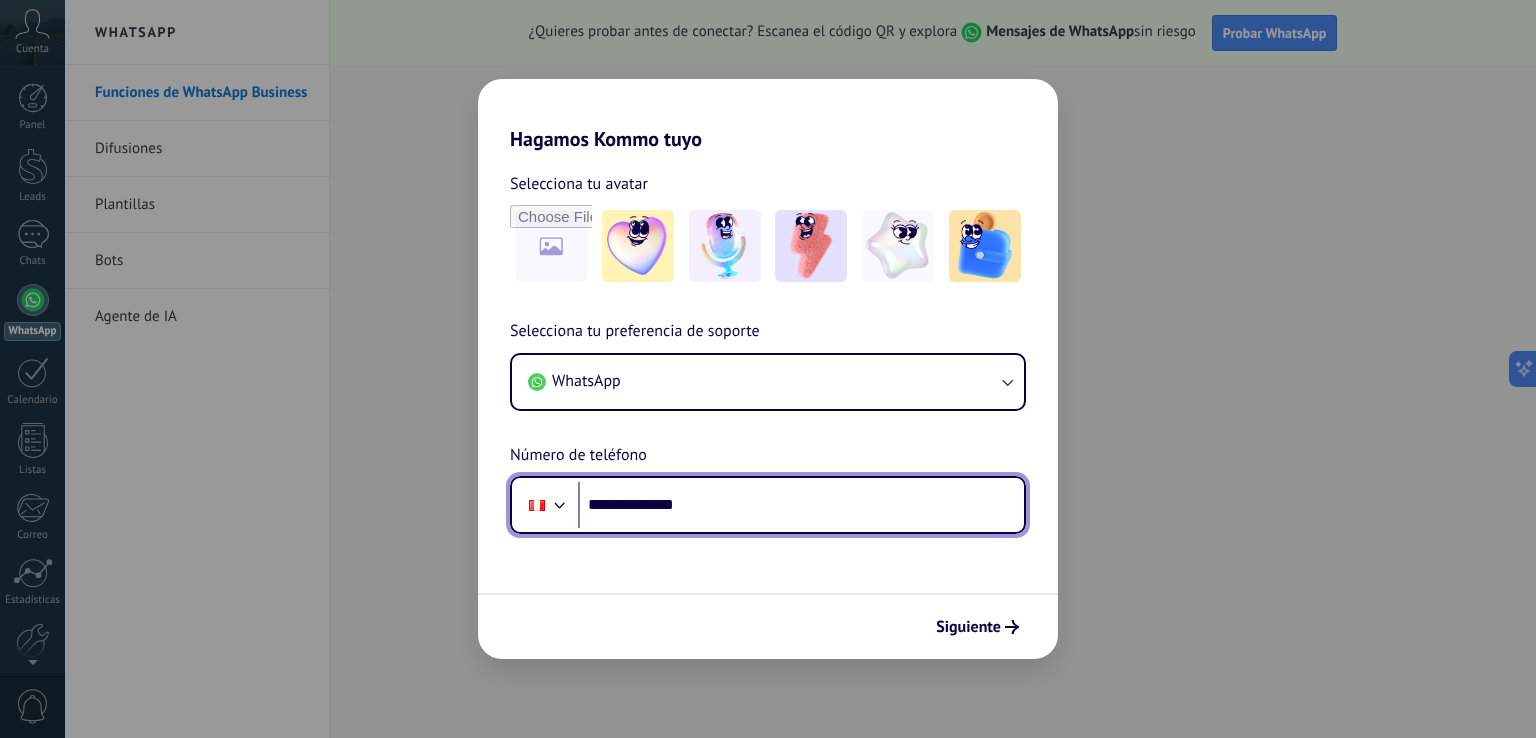 type on "**********" 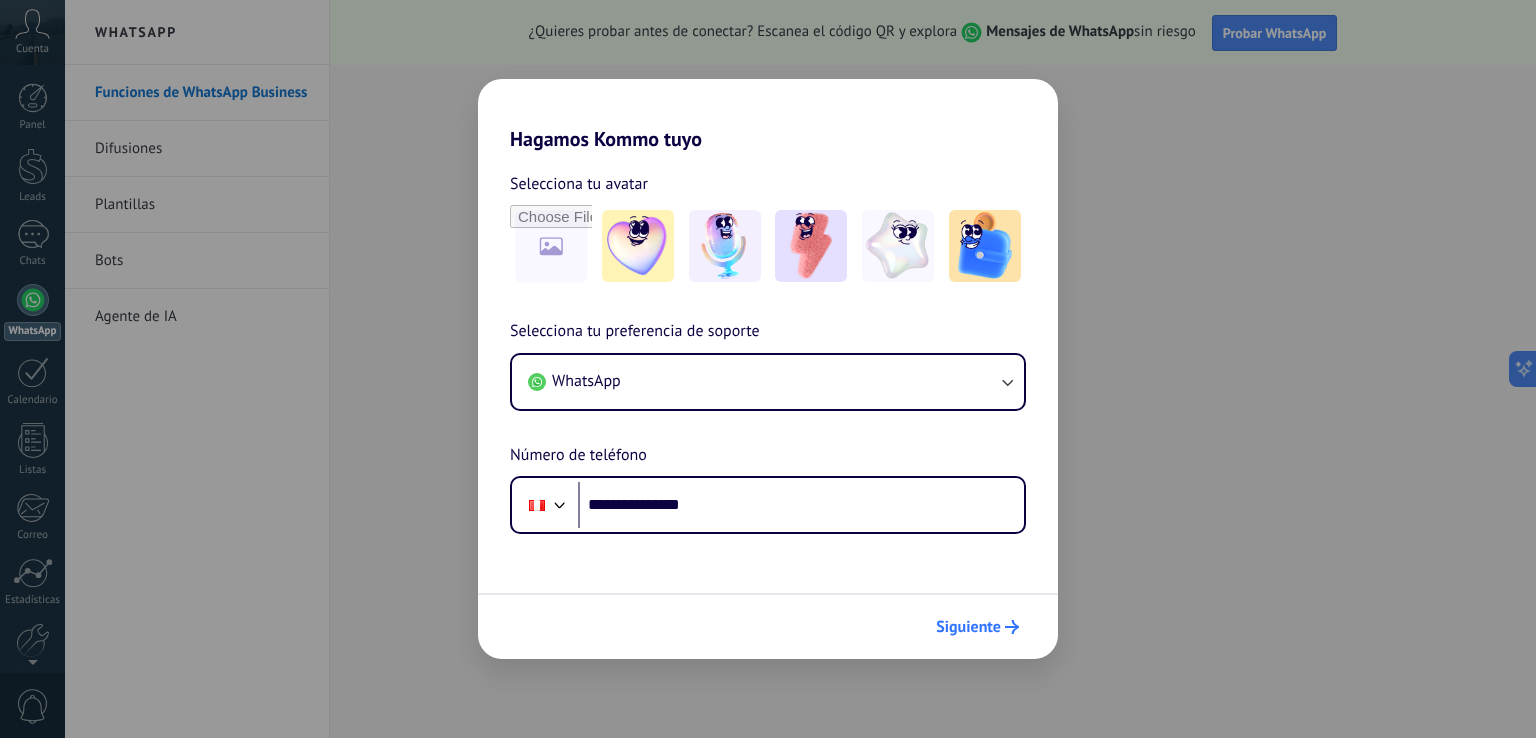 click on "Siguiente" at bounding box center (968, 627) 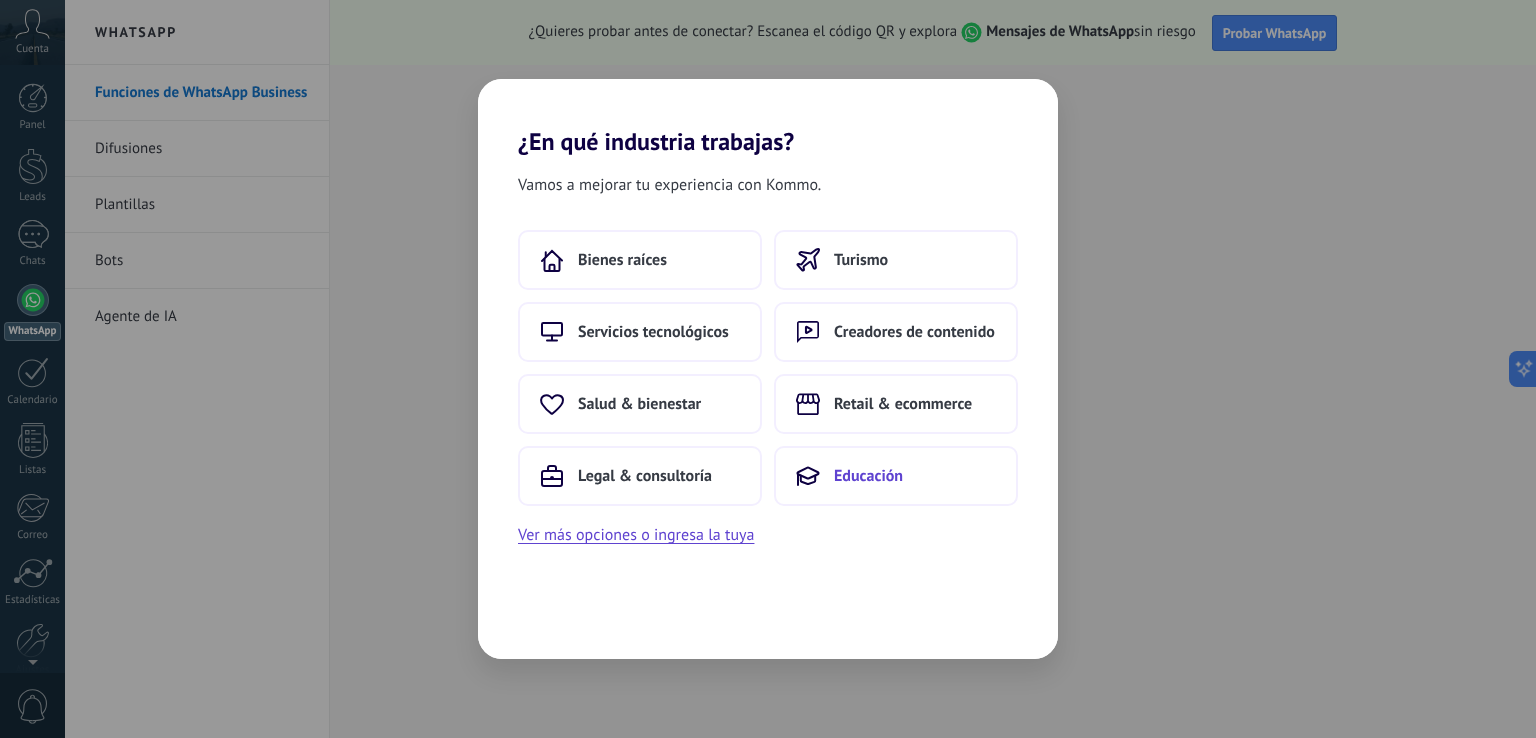 click on "Educación" at bounding box center (868, 476) 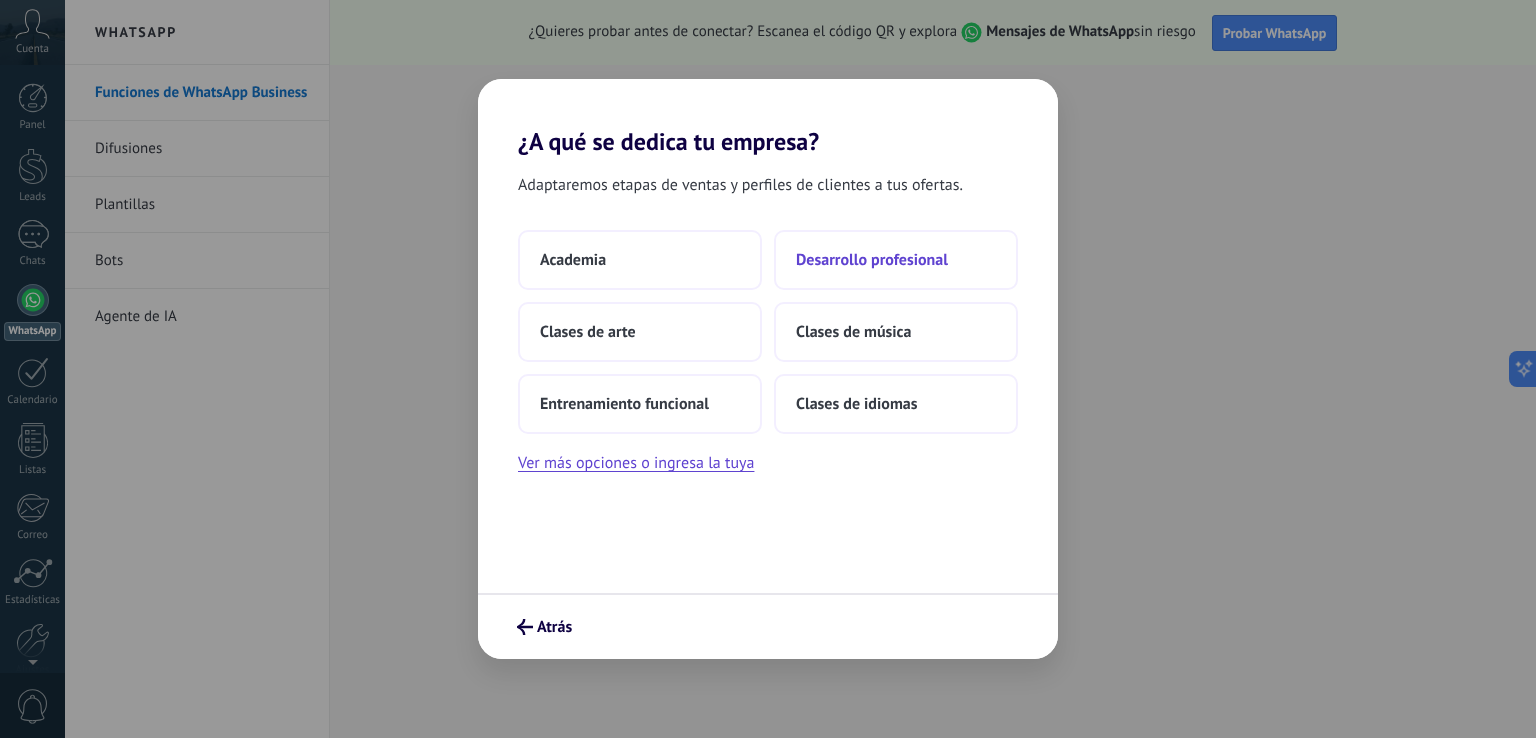 click on "Desarrollo profesional" at bounding box center (872, 260) 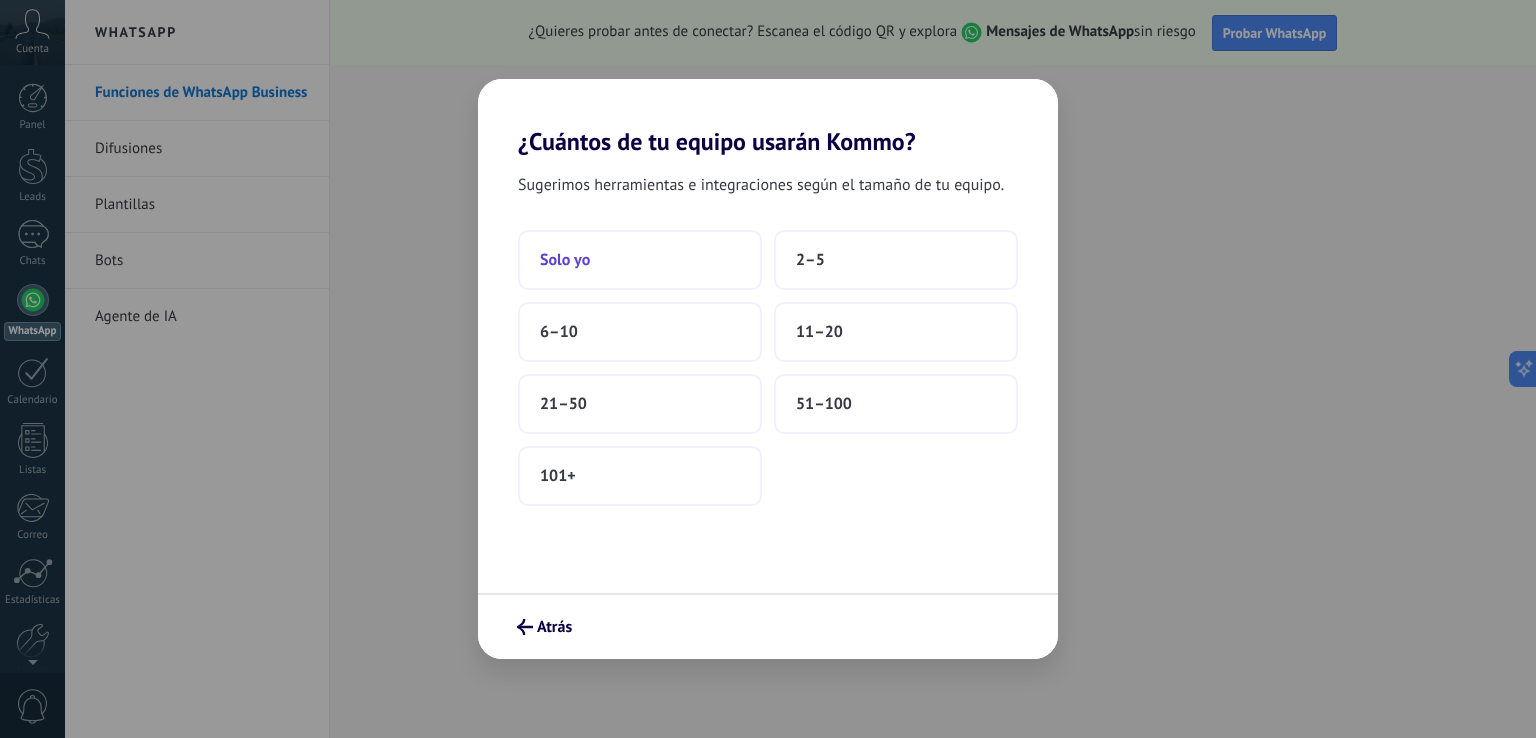 click on "Solo yo" at bounding box center [640, 260] 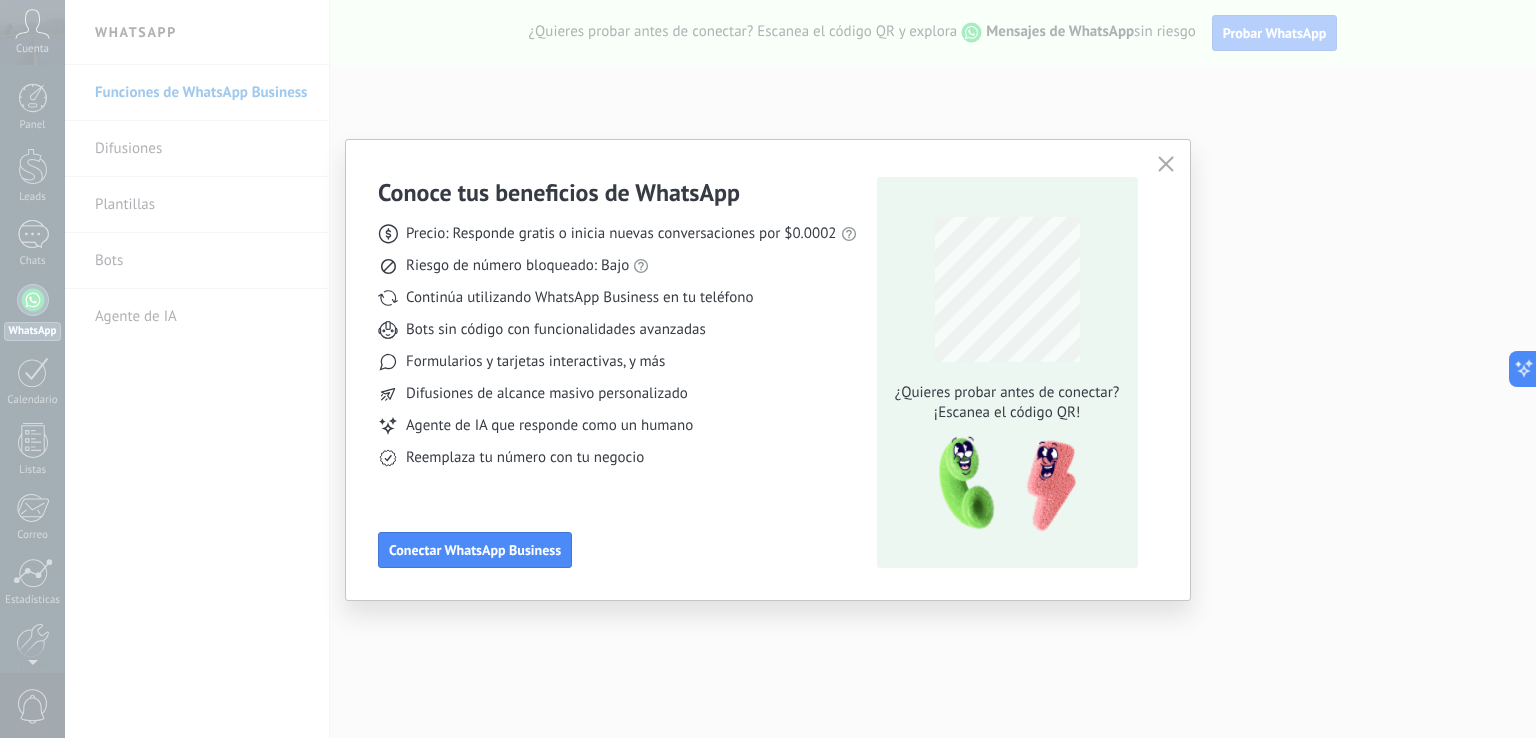 click at bounding box center (1166, 165) 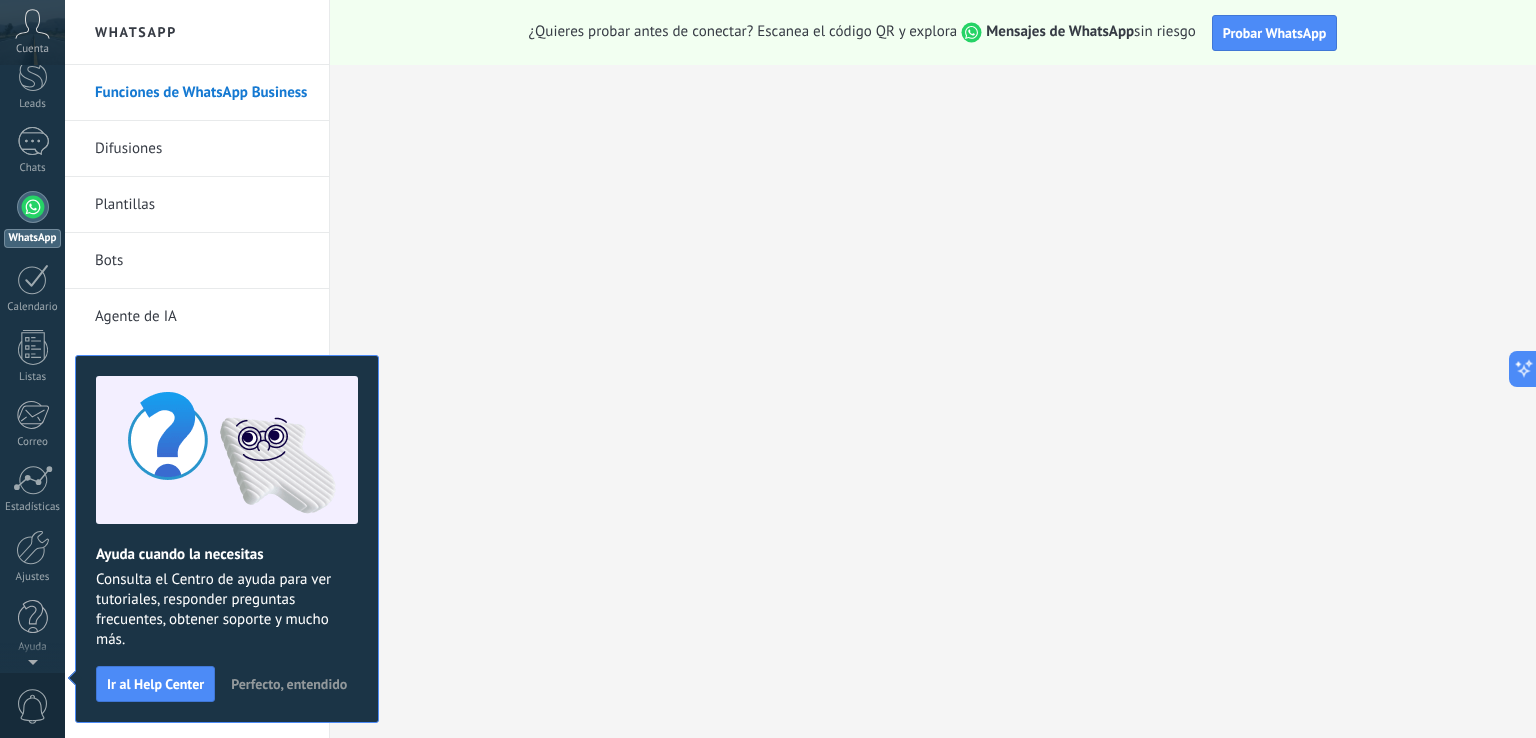 scroll, scrollTop: 0, scrollLeft: 0, axis: both 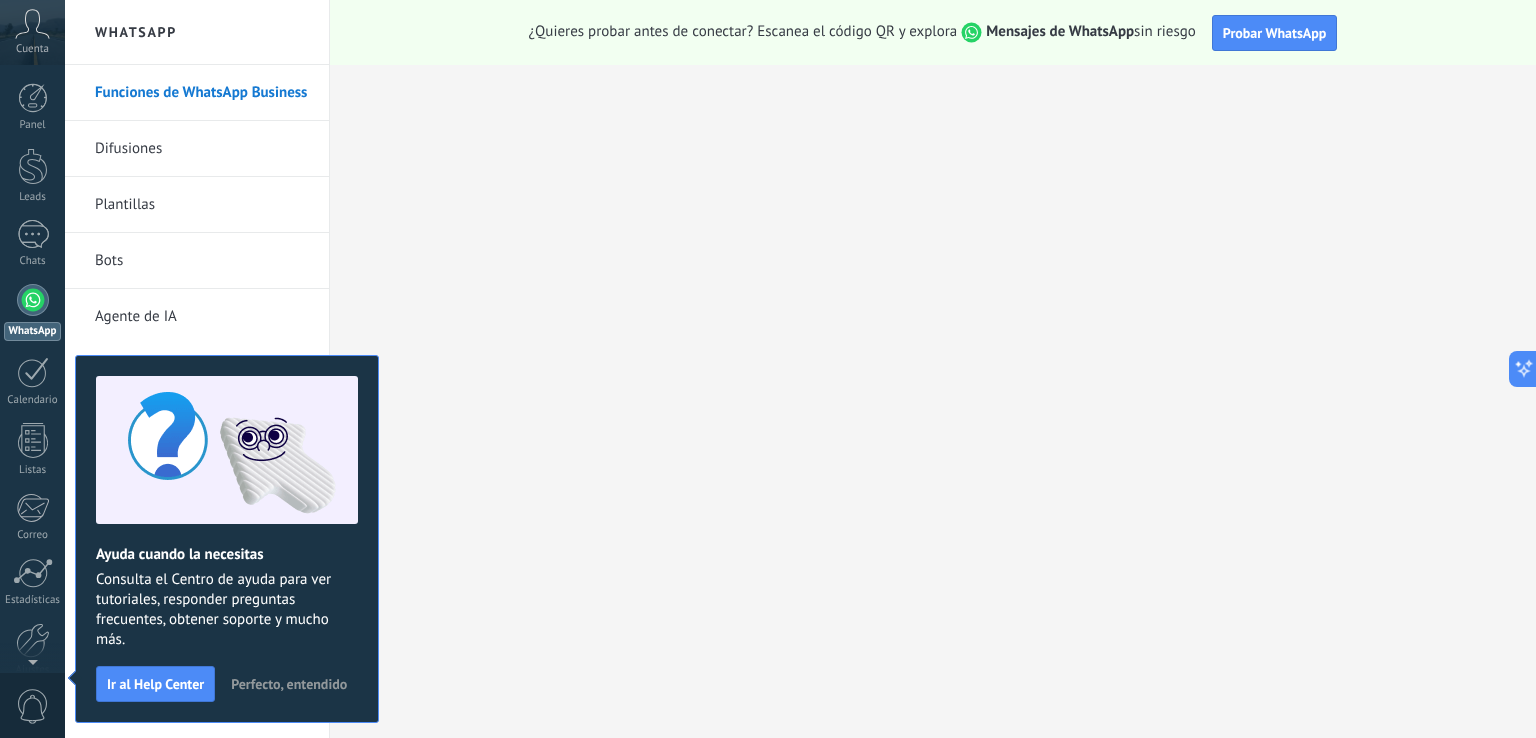 click at bounding box center (33, 300) 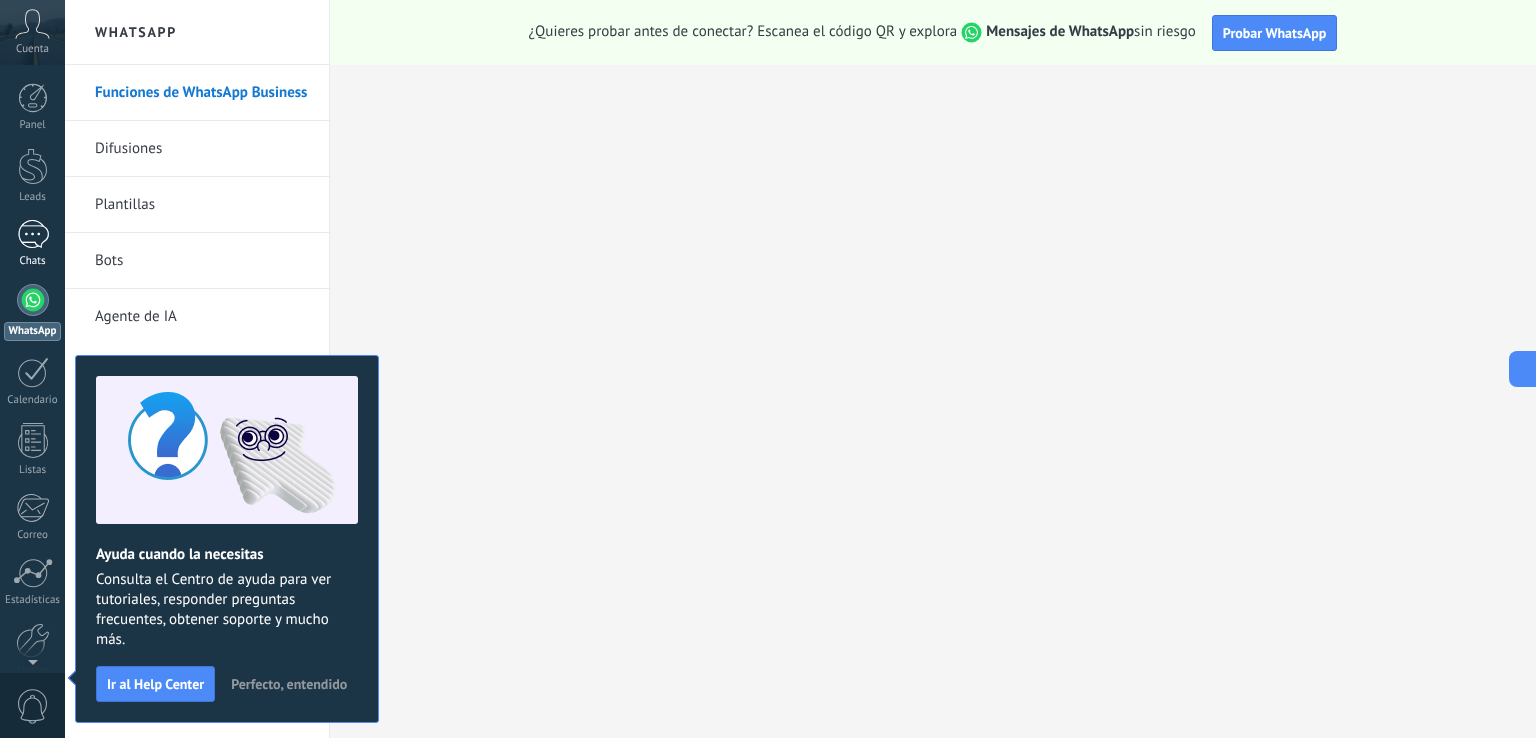 click on "Chats" at bounding box center [32, 244] 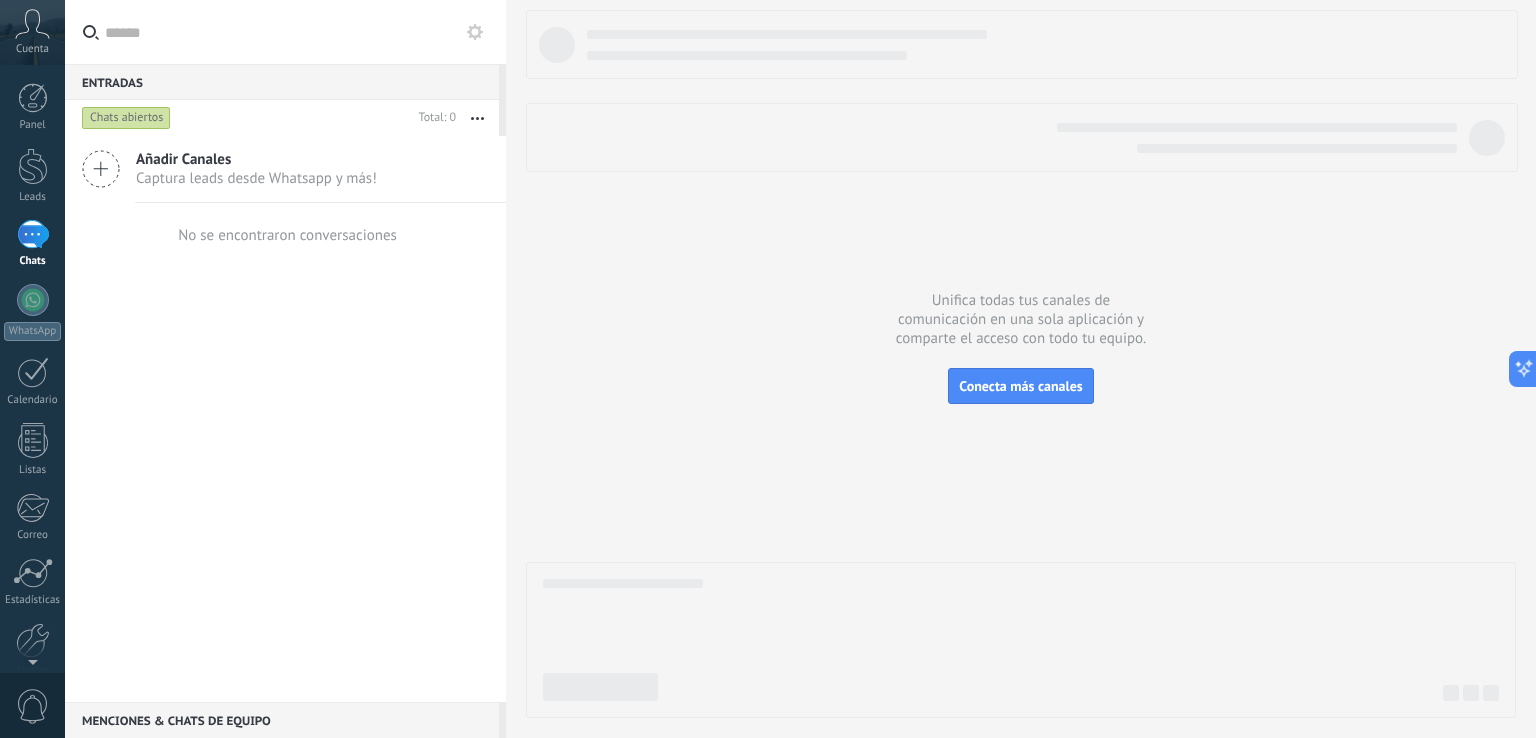 click 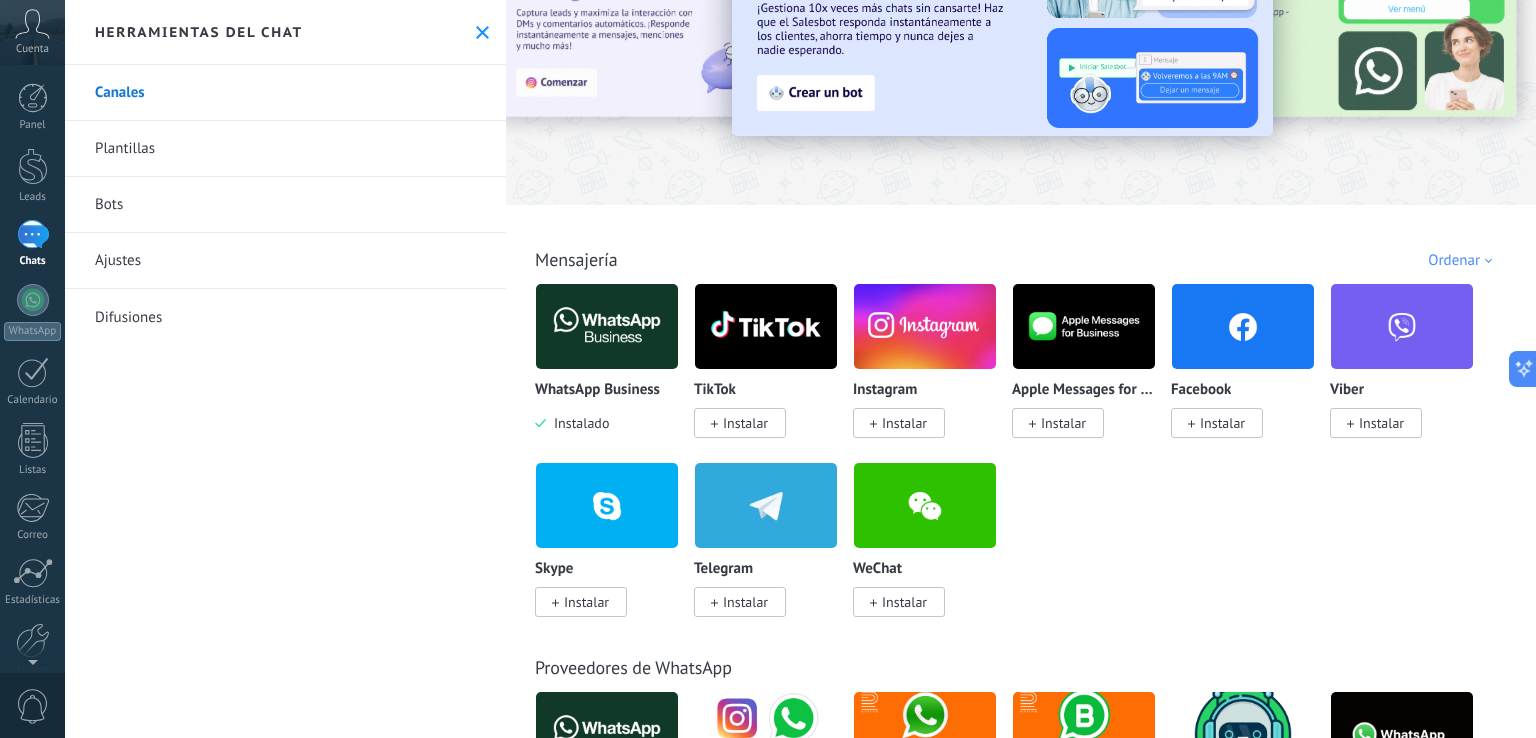 scroll, scrollTop: 100, scrollLeft: 0, axis: vertical 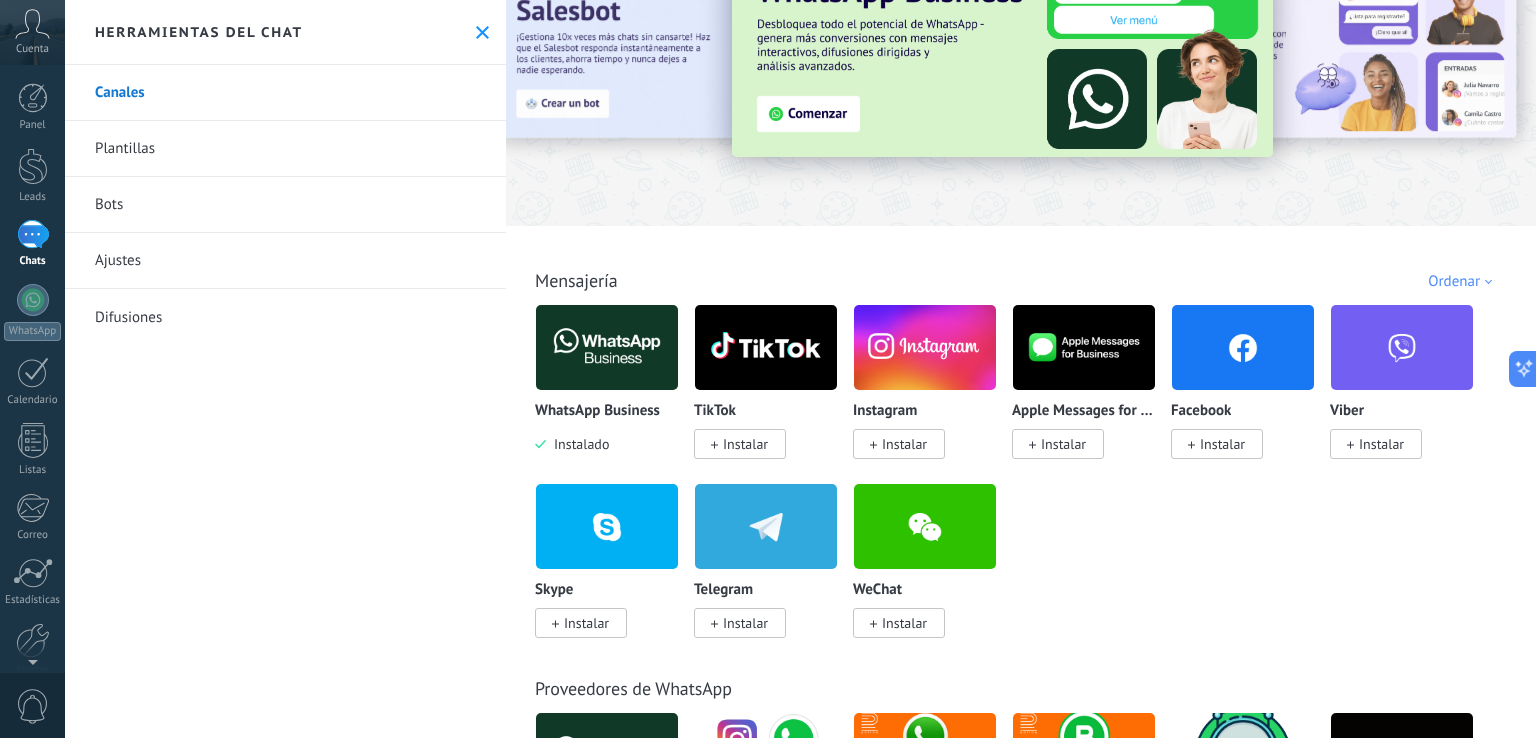 click on "WhatsApp Business Instalado TikTok Instalar Instagram Instalar Apple Messages for Business Instalar Facebook Instalar Viber Instalar Skype Instalar Telegram Instalar WeChat Instalar" at bounding box center (1031, 483) 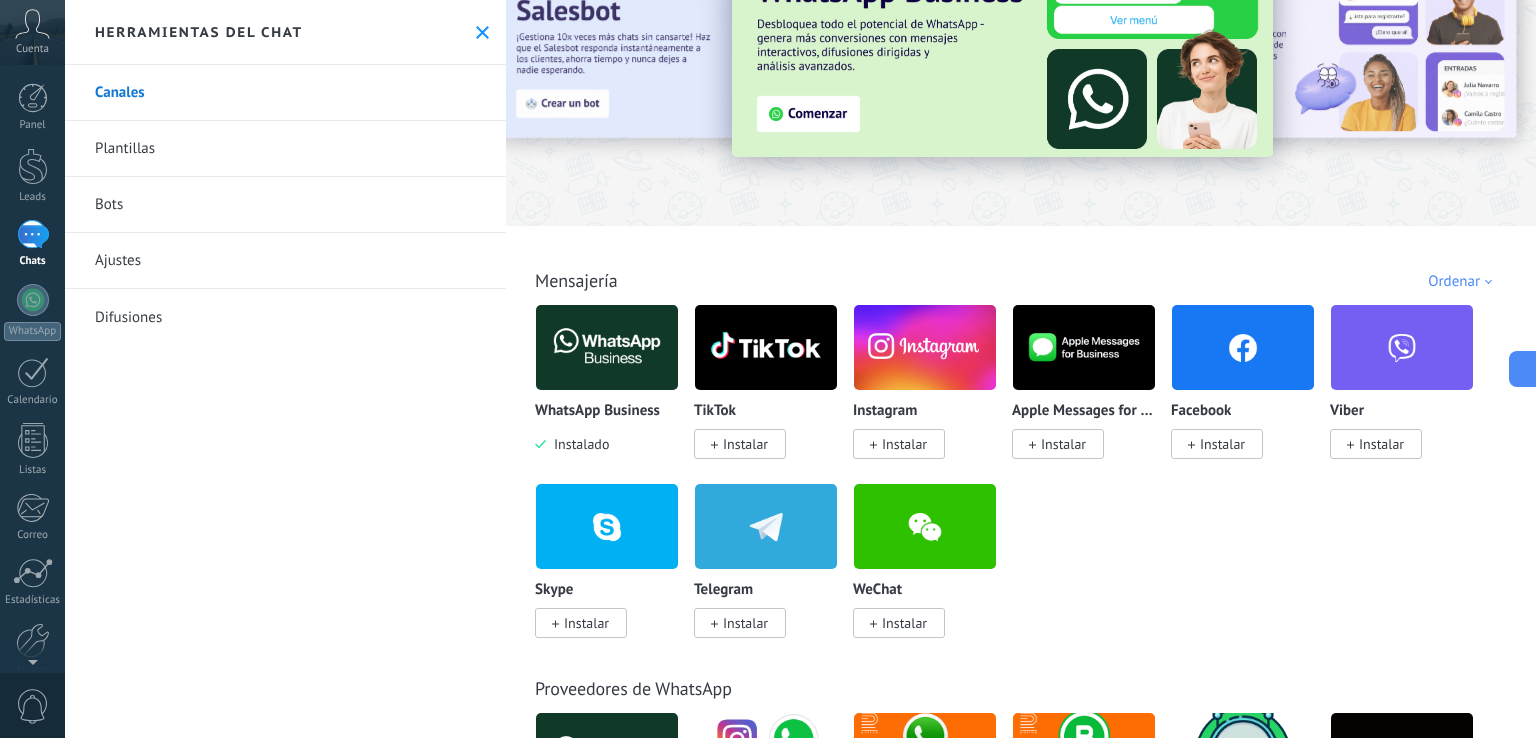 click on "Instalar" at bounding box center [1222, 444] 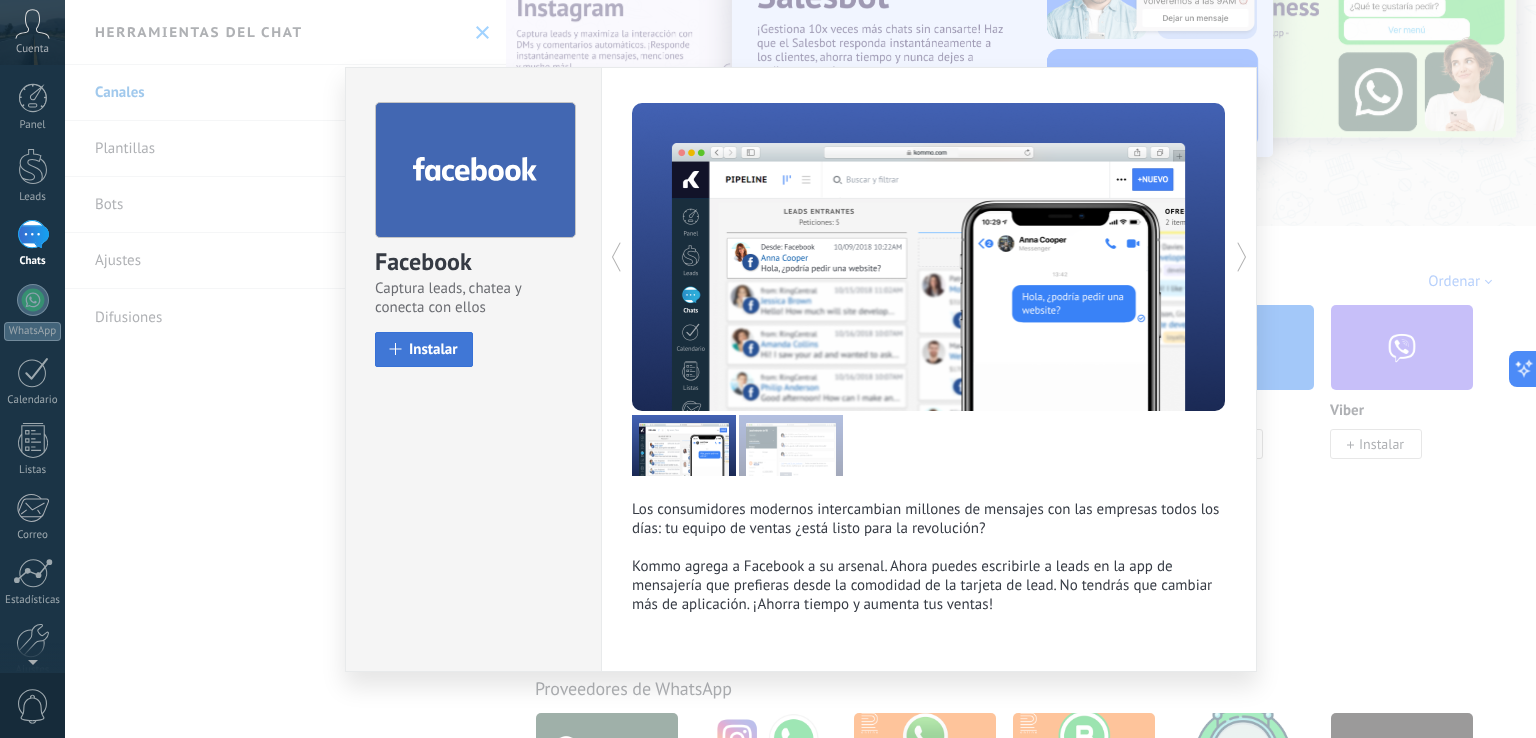 click on "Instalar" at bounding box center (424, 349) 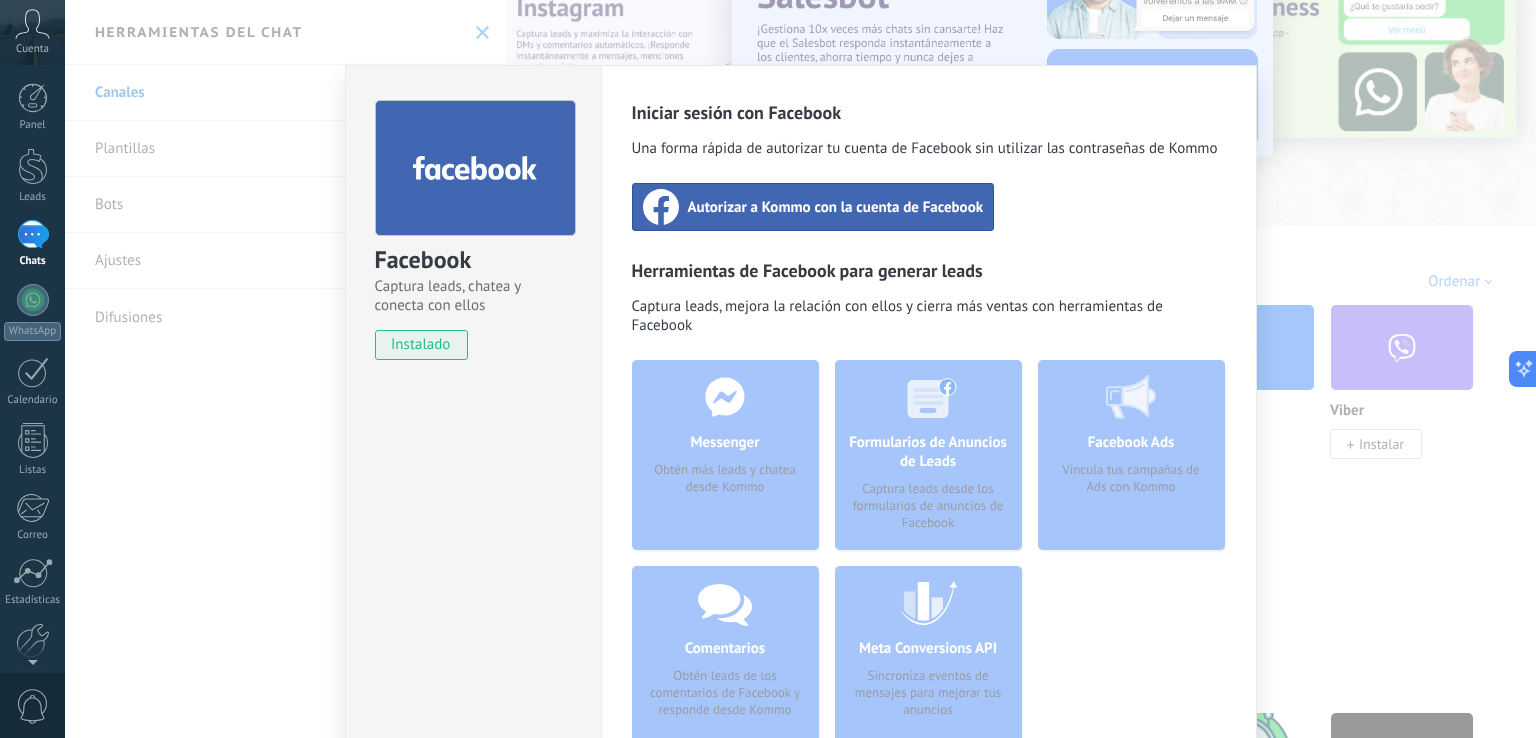 click on "Autorizar a Kommo con la cuenta de Facebook" at bounding box center [836, 207] 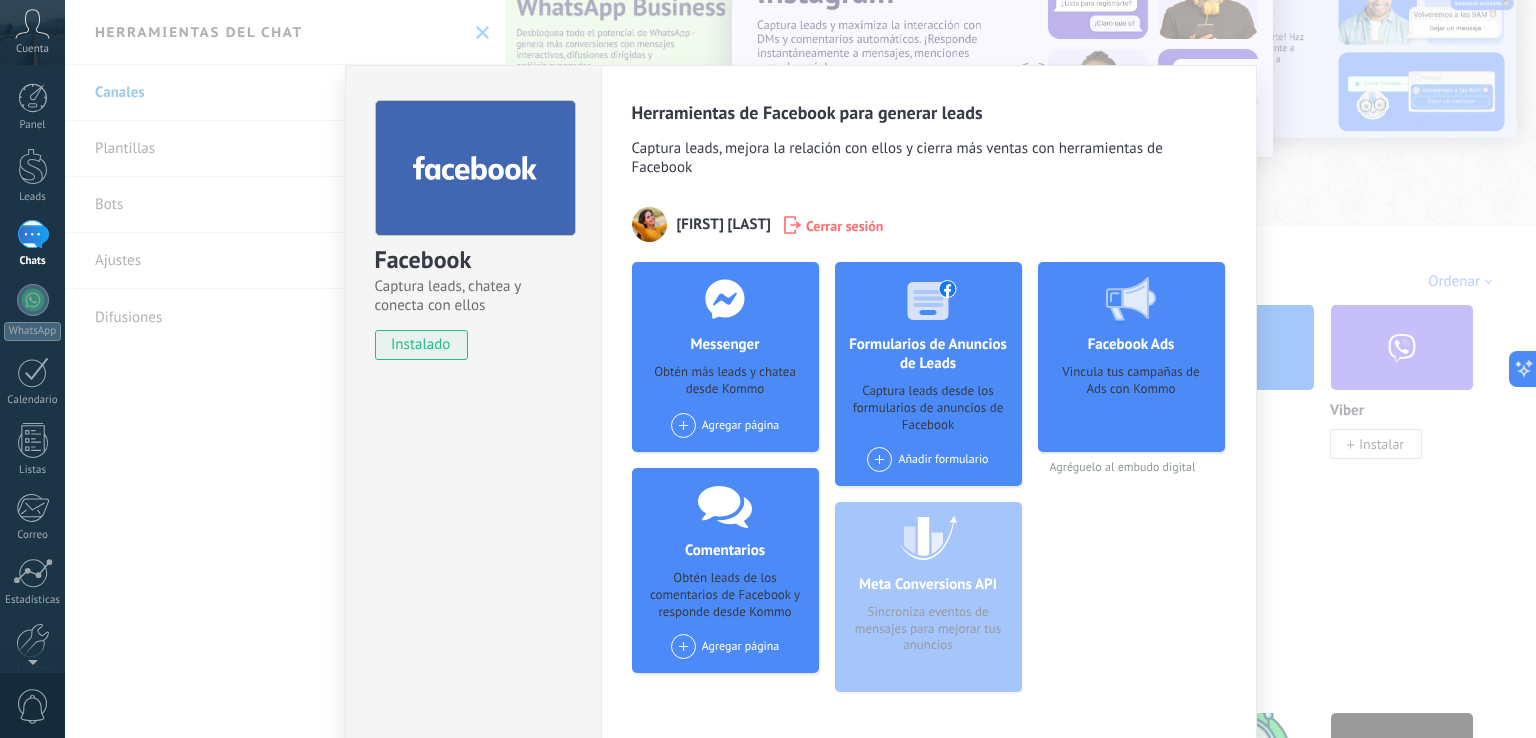 click at bounding box center [683, 425] 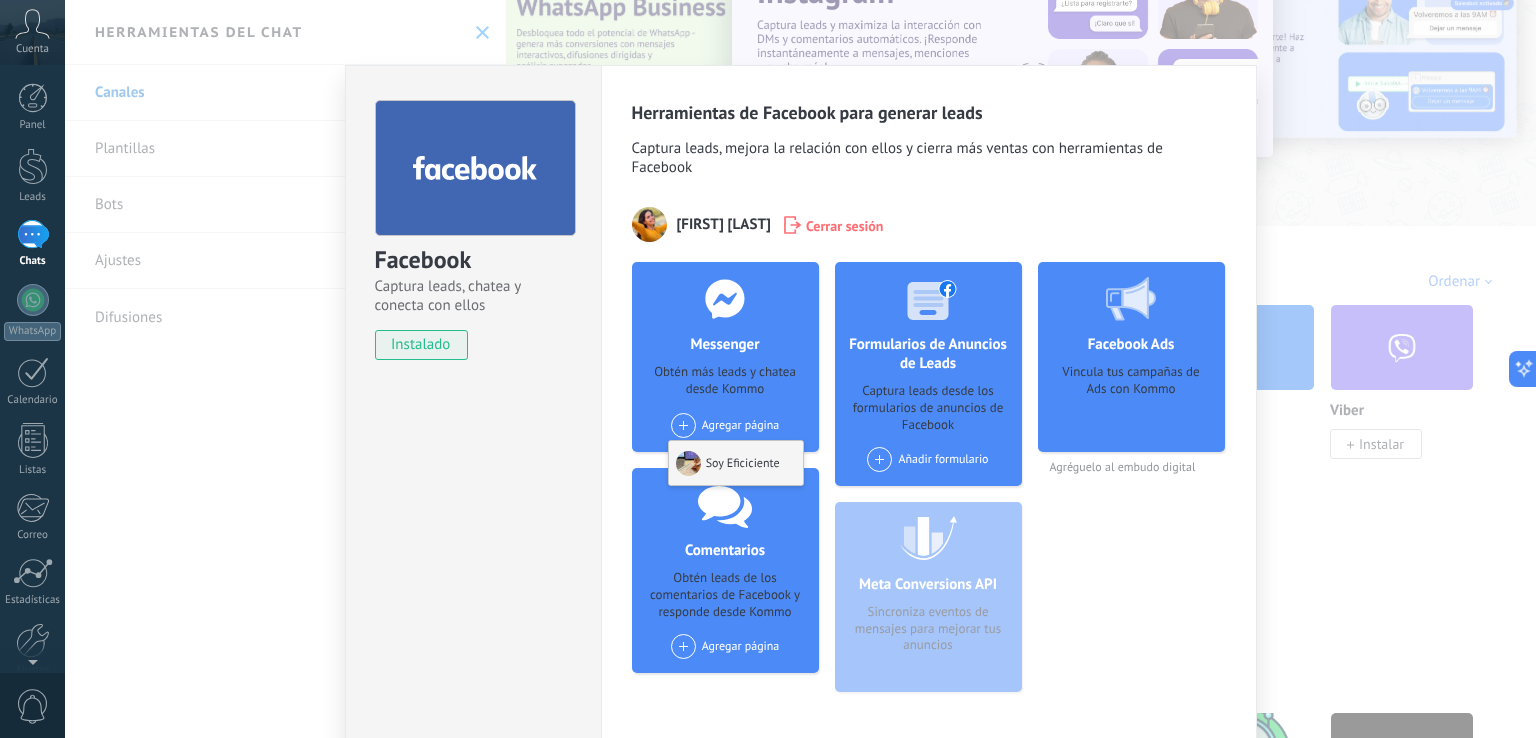click on "Soy Eficiciente" at bounding box center (736, 463) 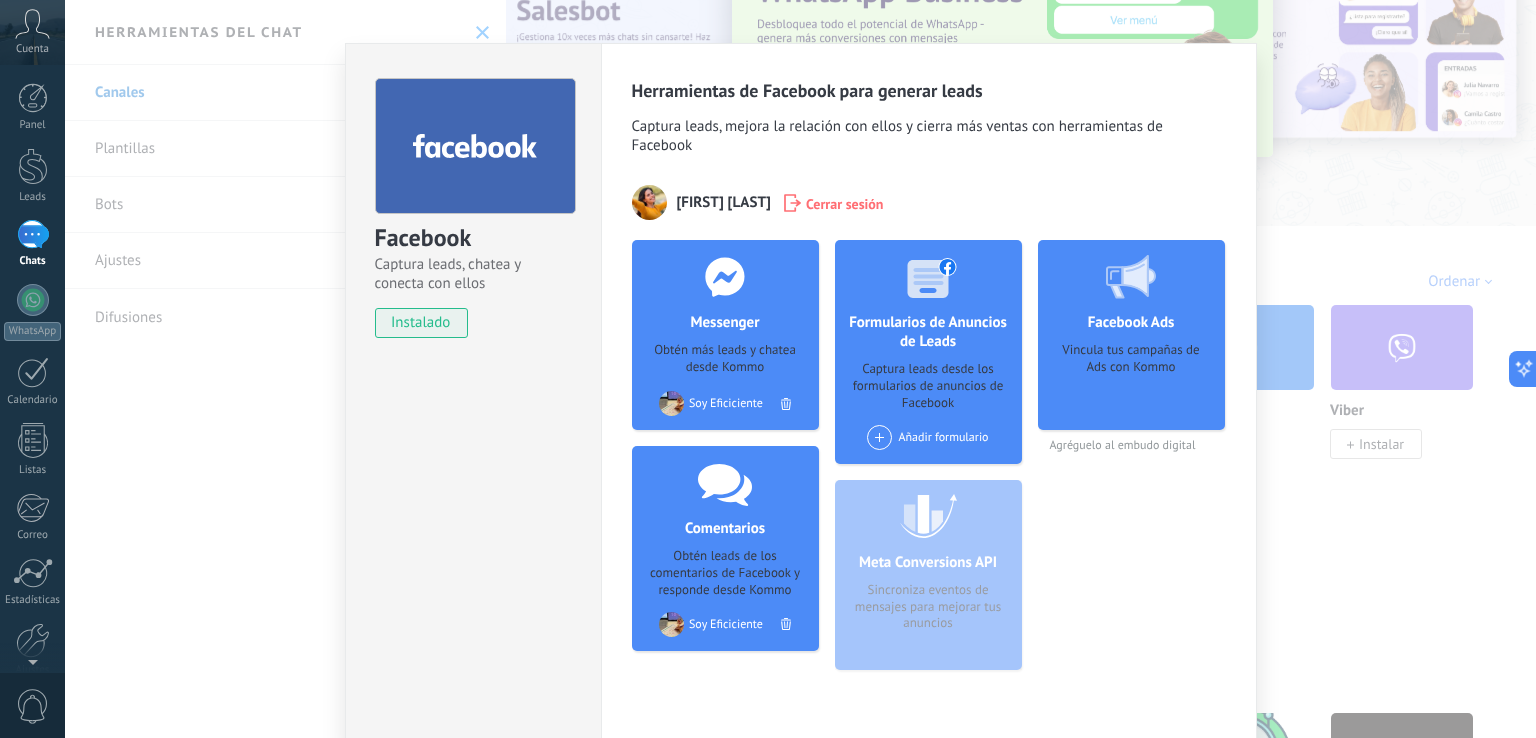 scroll, scrollTop: 0, scrollLeft: 0, axis: both 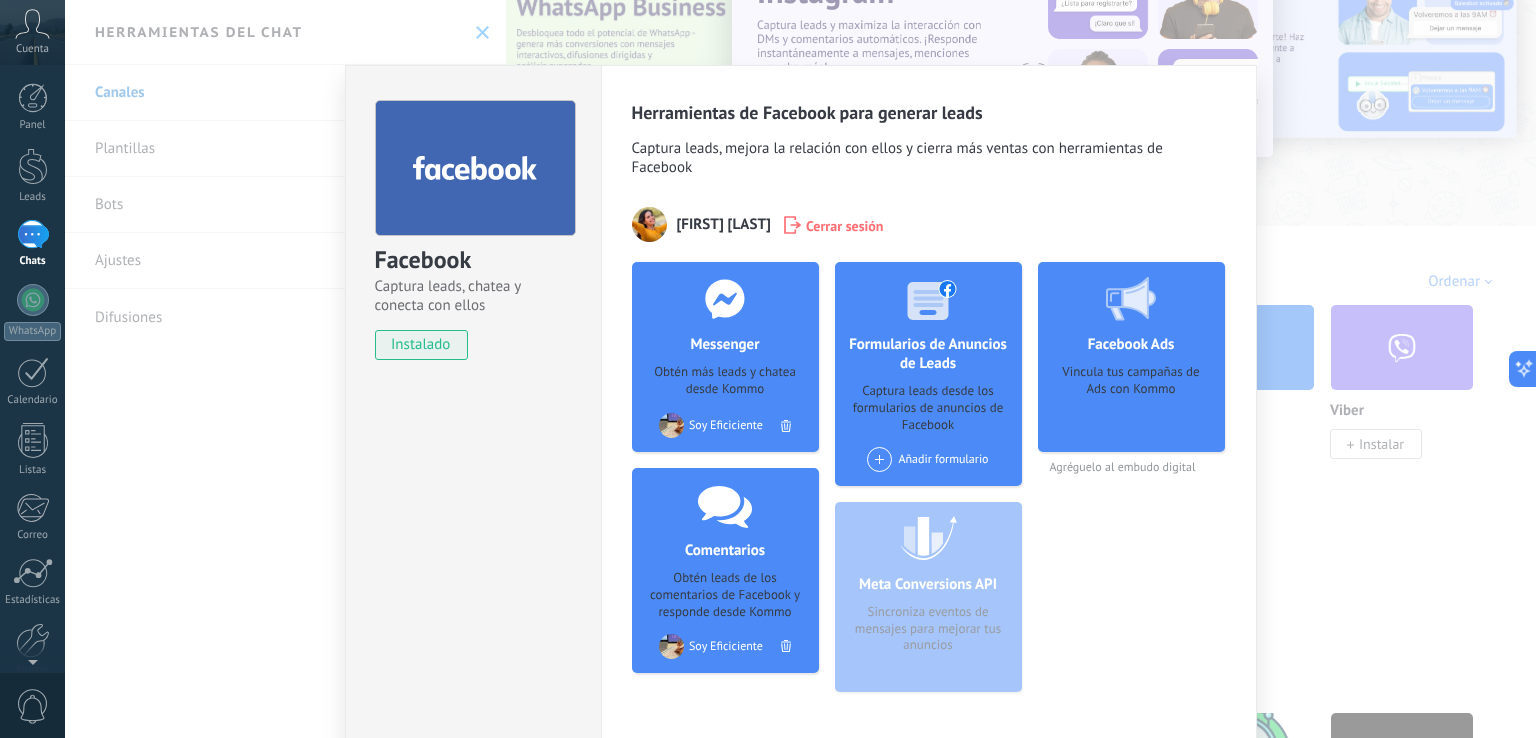 click on "Facebook Captura leads, chatea y conecta con ellos instalado Desinstalar Herramientas de Facebook para generar leads Captura leads, mejora la relación con ellos y cierra más ventas con herramientas de Facebook [FIRST] [LAST] Cerrar sesión Messenger Obtén más leads y chatea desde Kommo Agregar página Soy Eficiciente Comentarios Obtén leads de los comentarios de Facebook y responde desde Kommo Agregar página Soy Eficiciente Formularios de Anuncios de Leads Captura leads desde los formularios de Facebook Añadir formulario Meta Conversions API Sincroniza eventos de mensajes para mejorar tus anuncios Facebook Ads Vincula tus campañas de Ads con Kommo Agréguelo al embudo digital más" at bounding box center (800, 369) 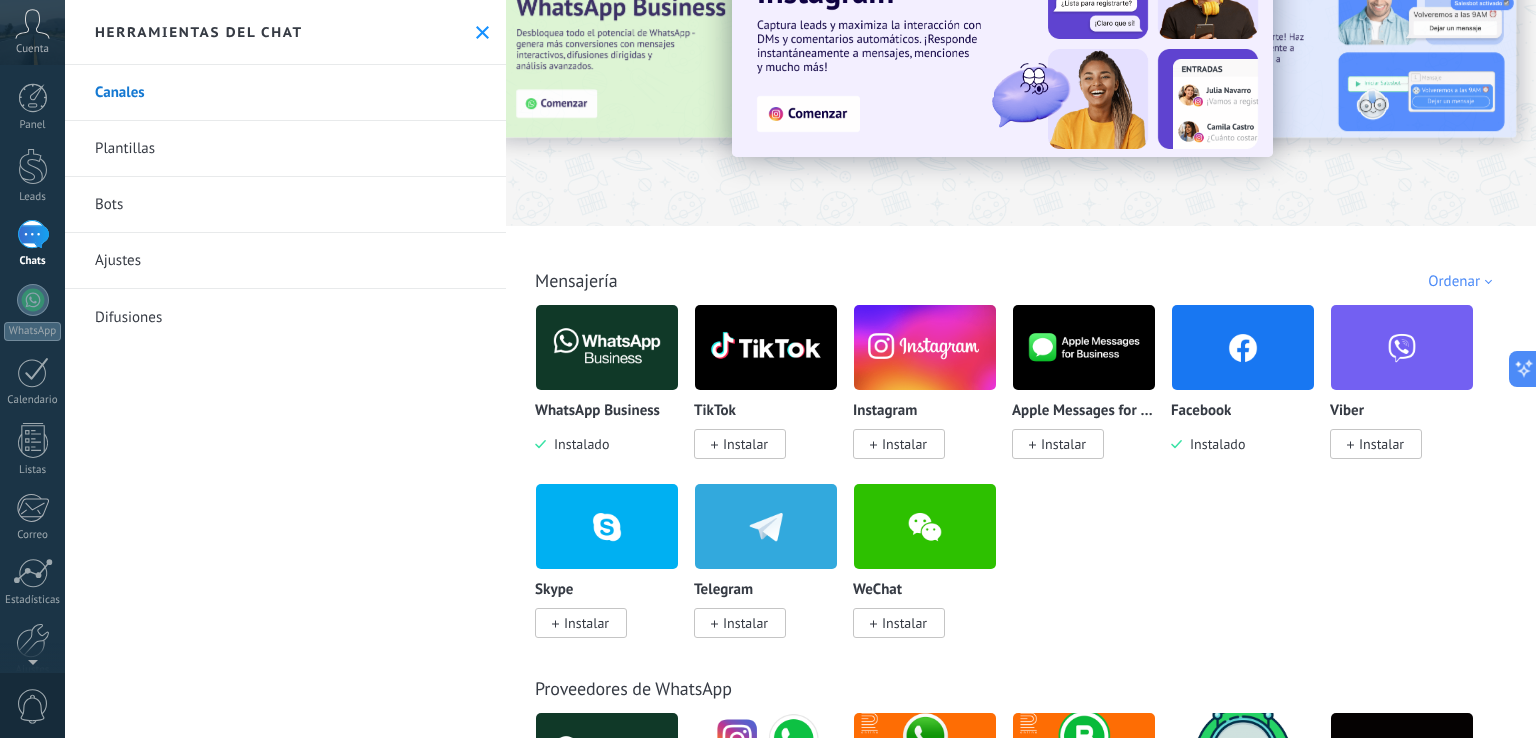 click at bounding box center [33, 234] 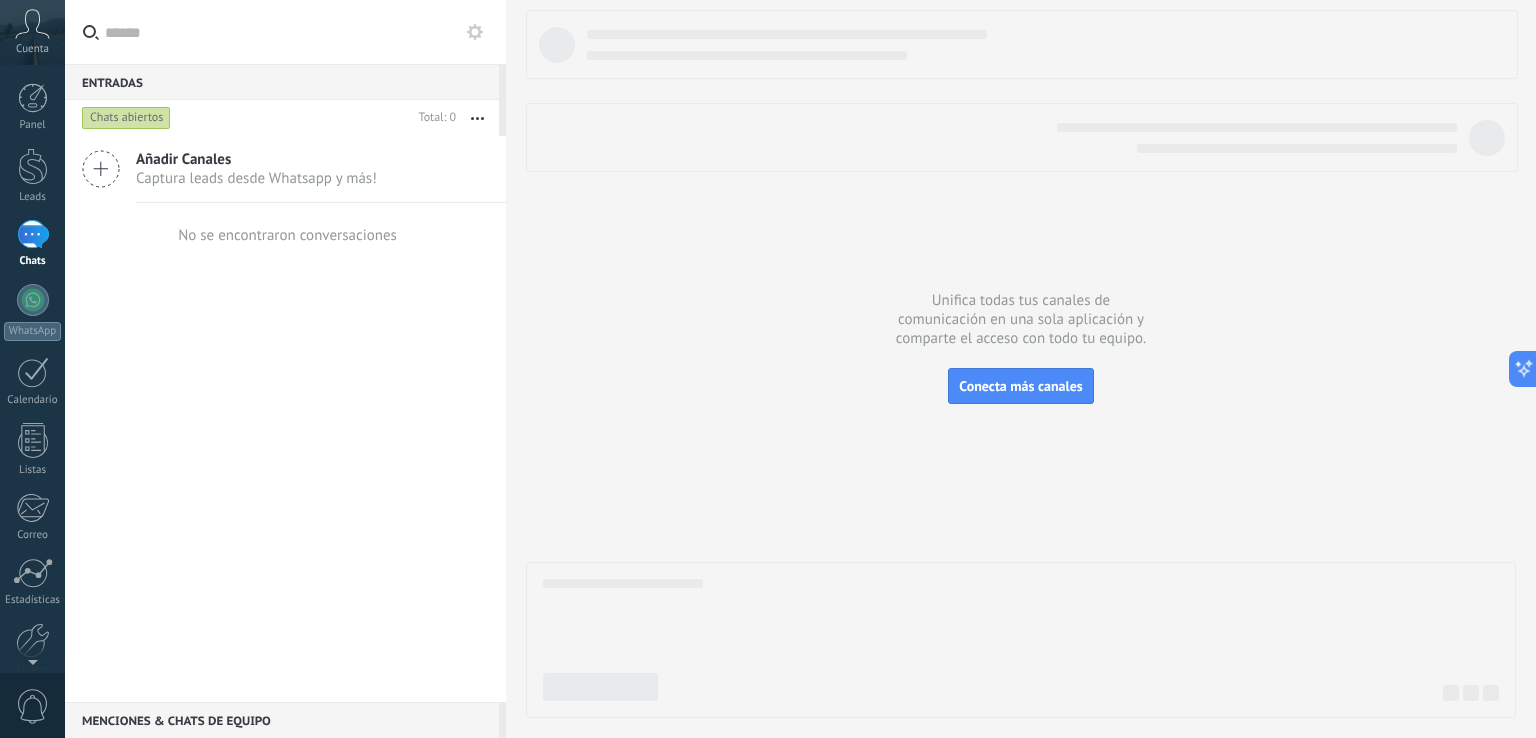 click on "Añadir Canales" at bounding box center (256, 159) 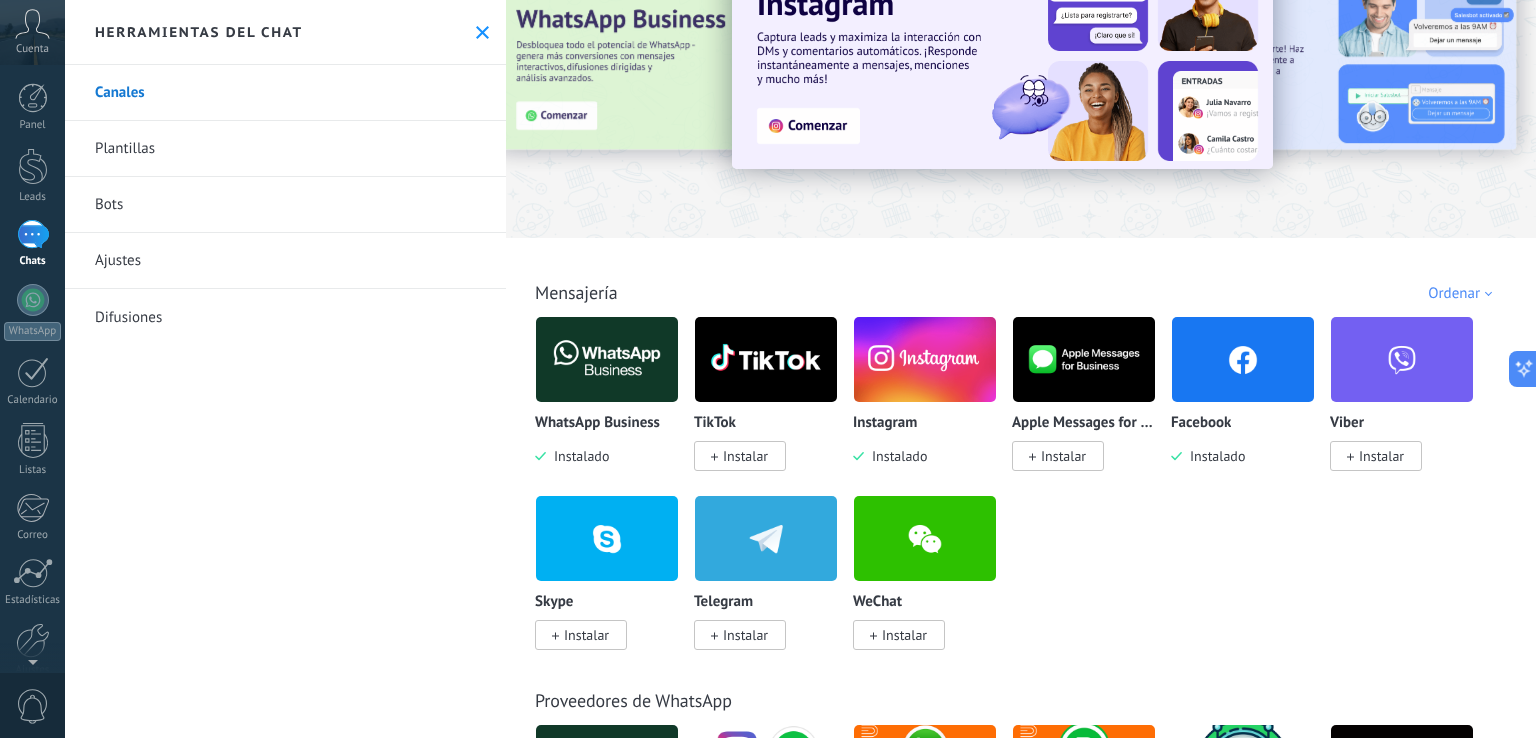 scroll, scrollTop: 100, scrollLeft: 0, axis: vertical 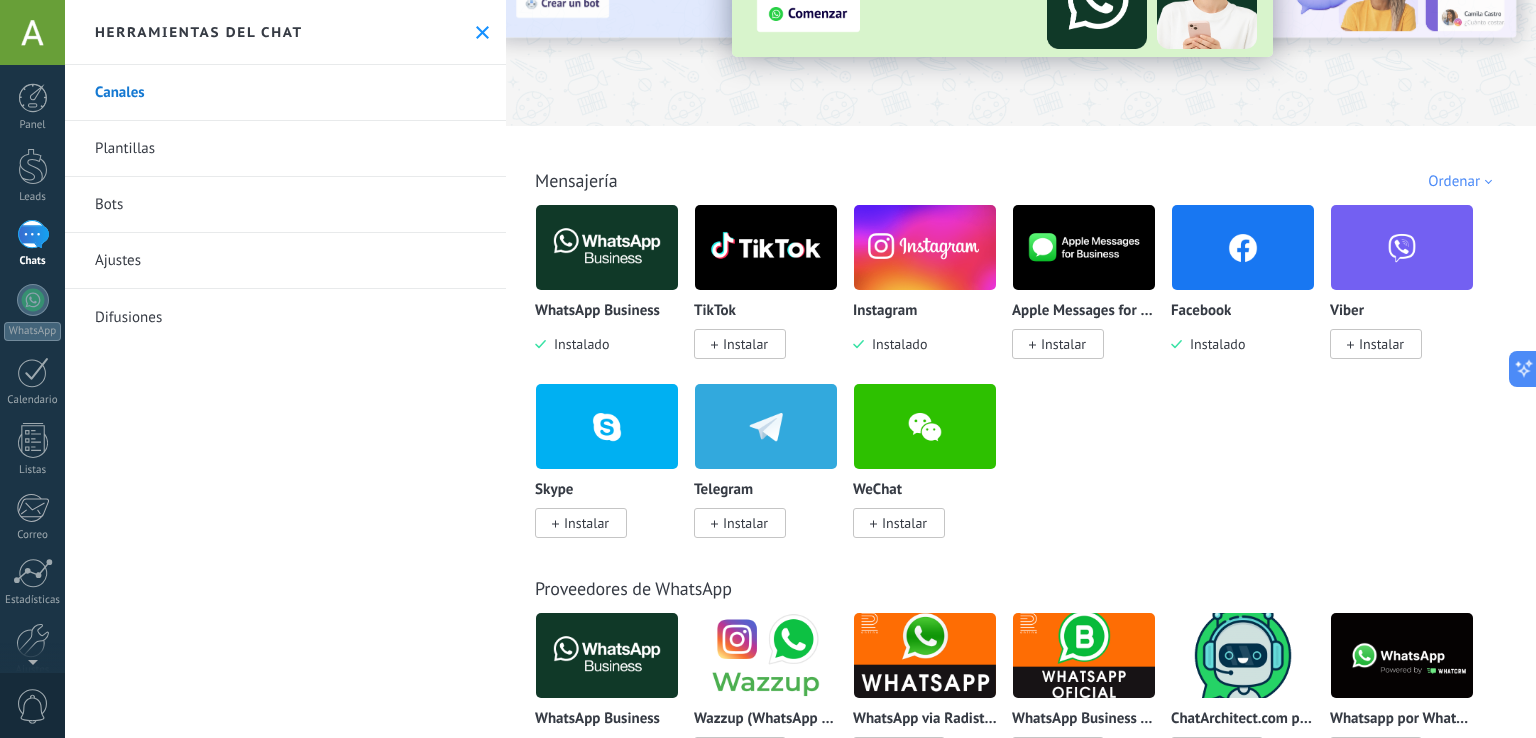 click at bounding box center [1243, 247] 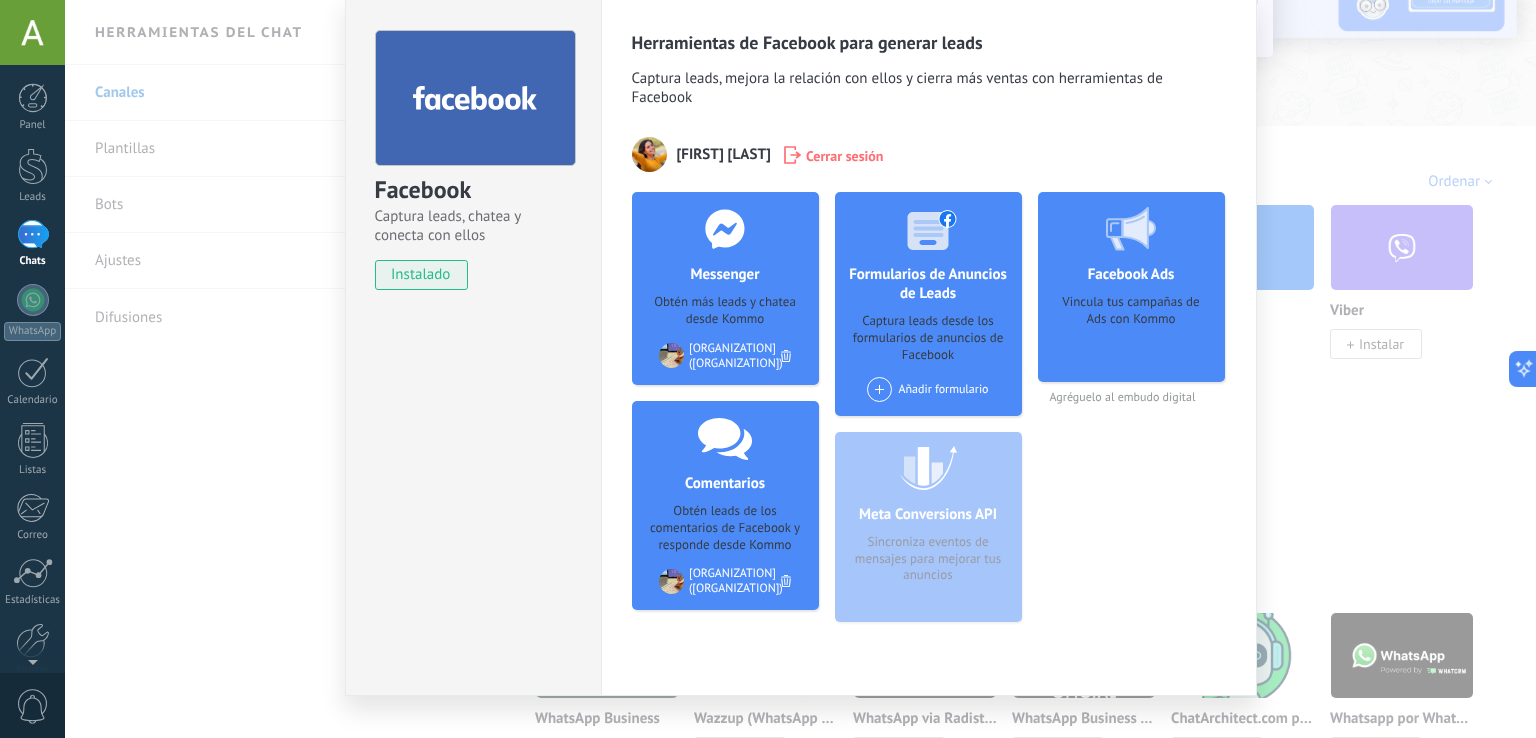 scroll, scrollTop: 100, scrollLeft: 0, axis: vertical 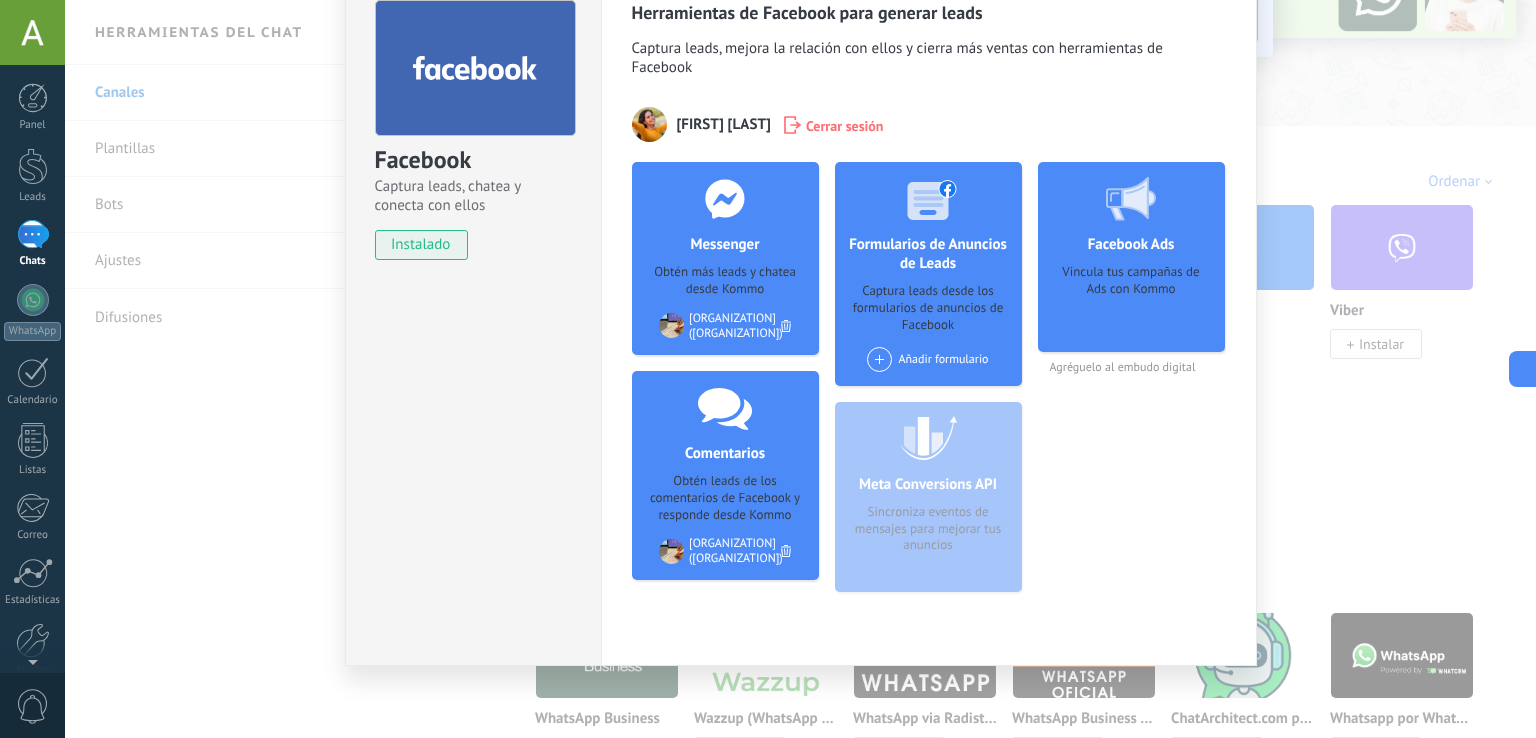 click on "Facebook Captura leads, chatea y conecta con ellos instalado Desinstalar Herramientas de Facebook para generar leads Captura leads, mejora la relación con ellos y cierra más ventas con herramientas de Facebook Andrea Rosas Cerrar sesión Messenger Obtén más leads y chatea desde Kommo Agregar página Soy Eficiciente (Soy Eficiciente) Comentarios Obtén leads de los comentarios de Facebook y responde desde Kommo Agregar página Soy Eficiciente (Soy Eficiciente) Formularios de Anuncios de Leads Captura leads desde los formularios de anuncios de Facebook Añadir formulario Meta Conversions API Sincroniza eventos de mensajes para mejorar tus anuncios Facebook Ads Vincula tus campañas de Ads con Kommo Agréguelo al embudo digital más" at bounding box center [800, 369] 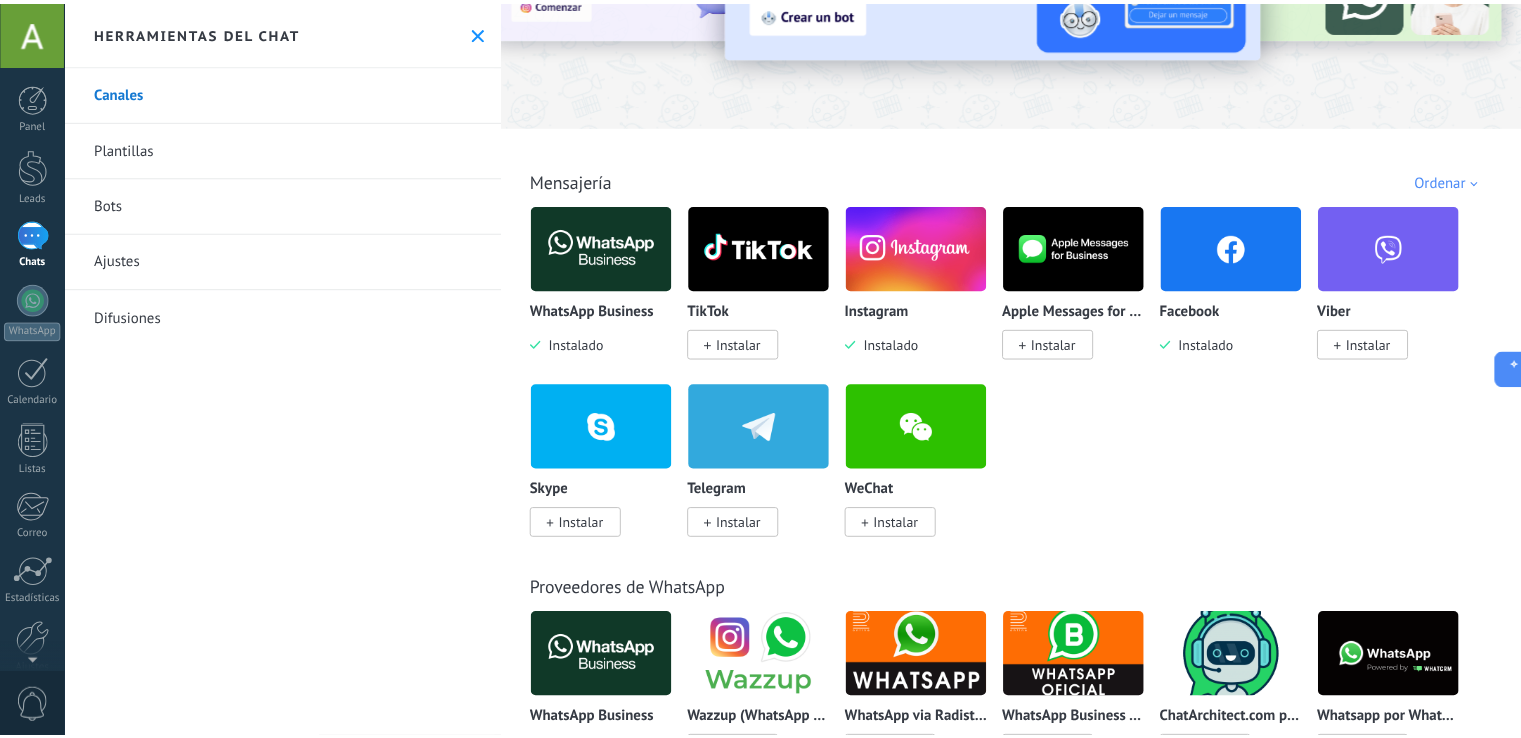 scroll, scrollTop: 0, scrollLeft: 0, axis: both 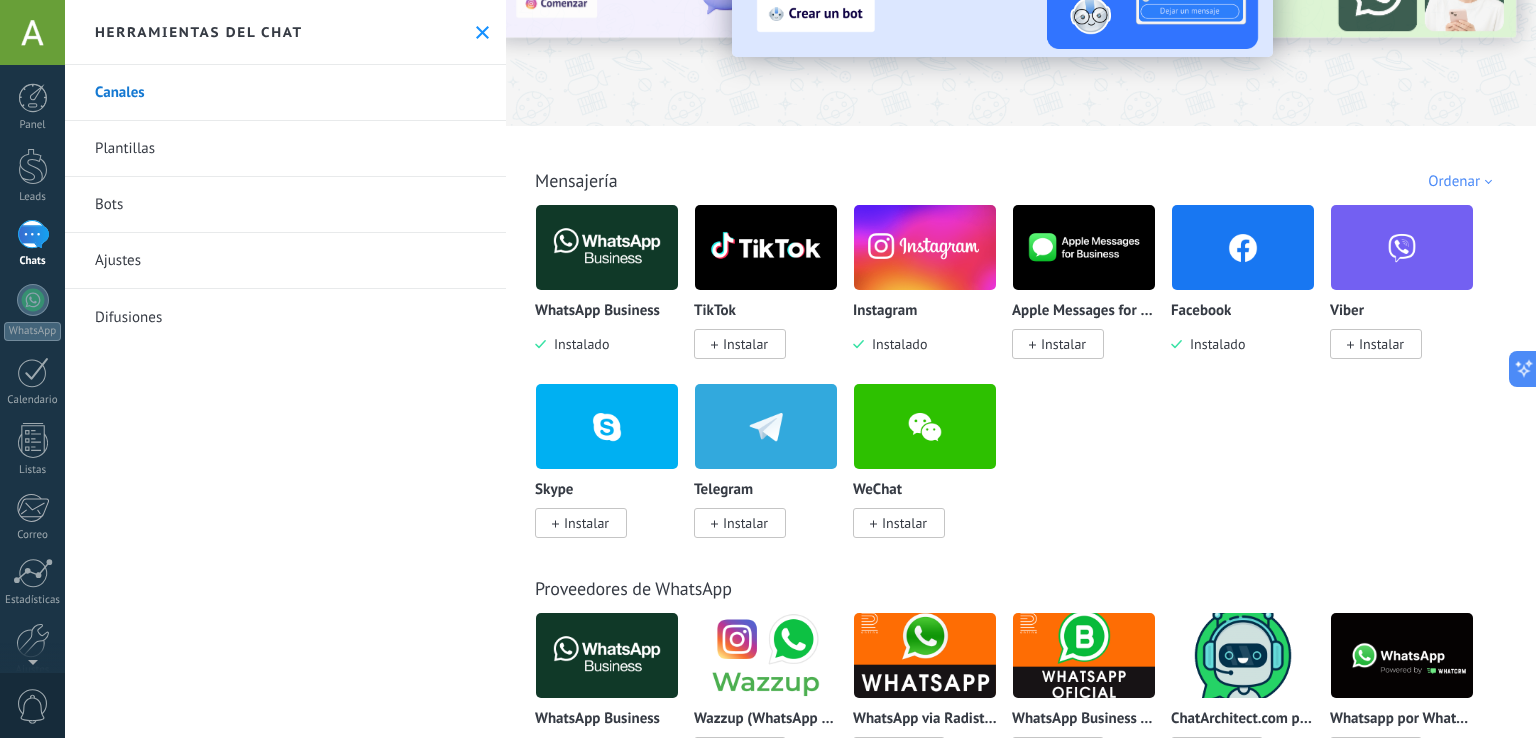 click on "Difusiones" at bounding box center [285, 317] 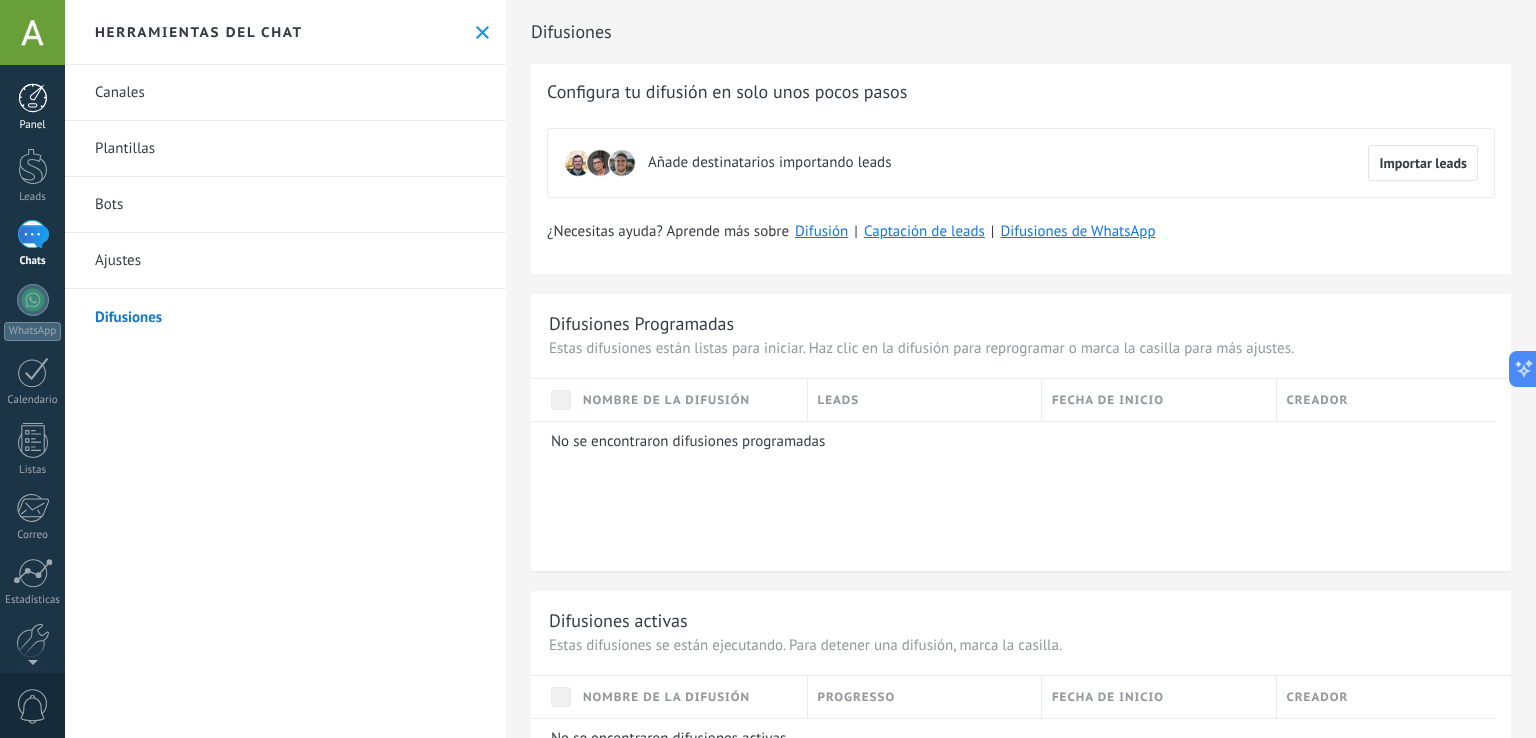 click on "Panel" at bounding box center (33, 125) 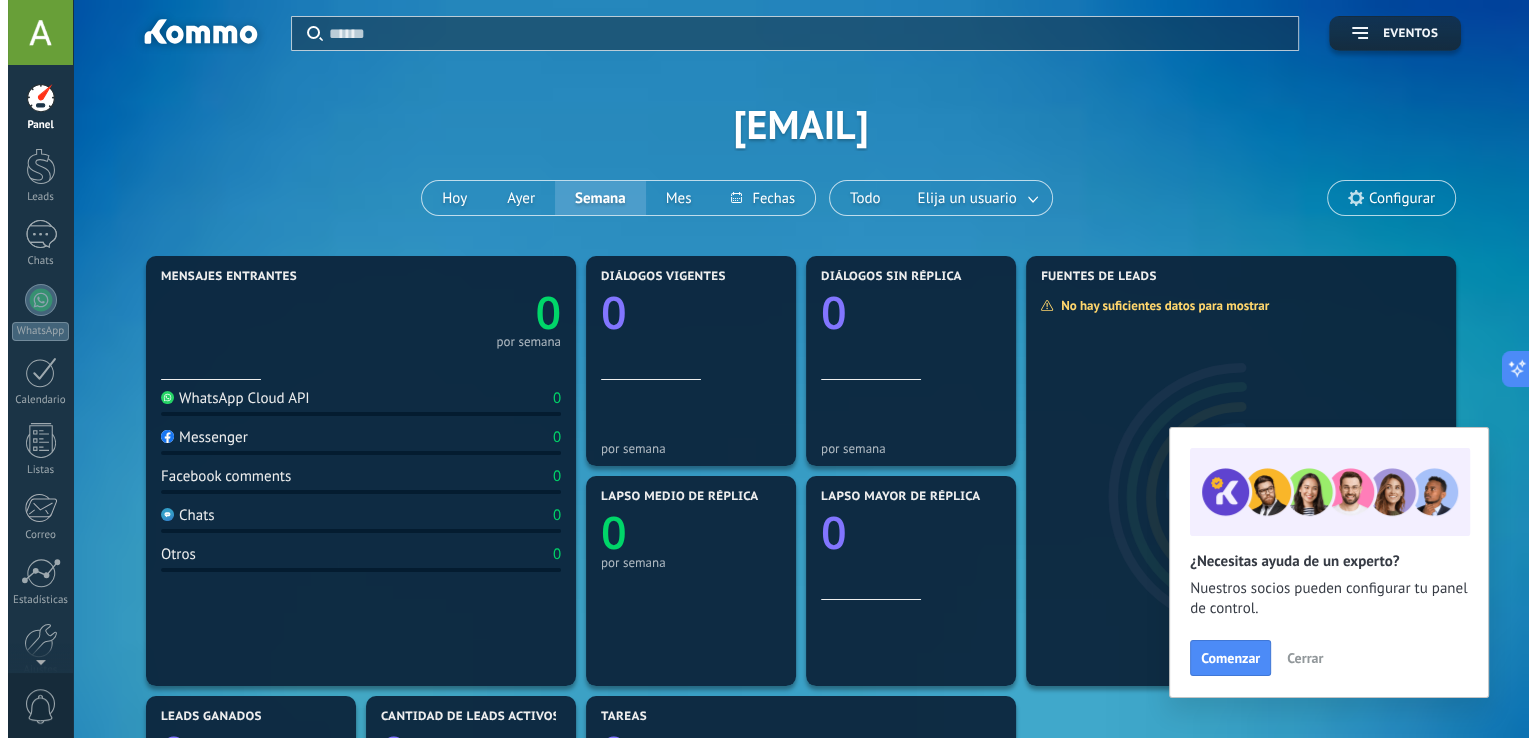 scroll, scrollTop: 0, scrollLeft: 0, axis: both 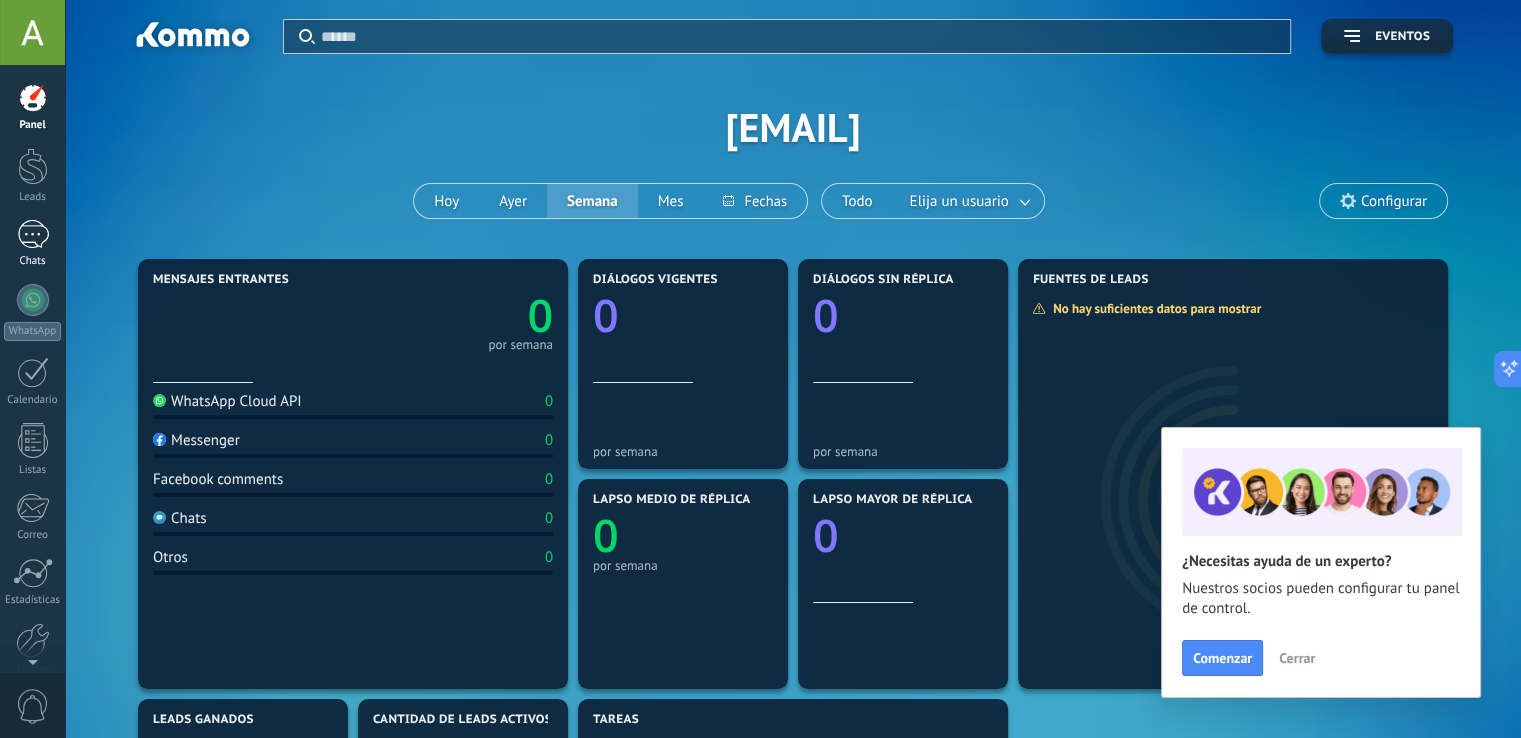 click on "Chats" at bounding box center (33, 261) 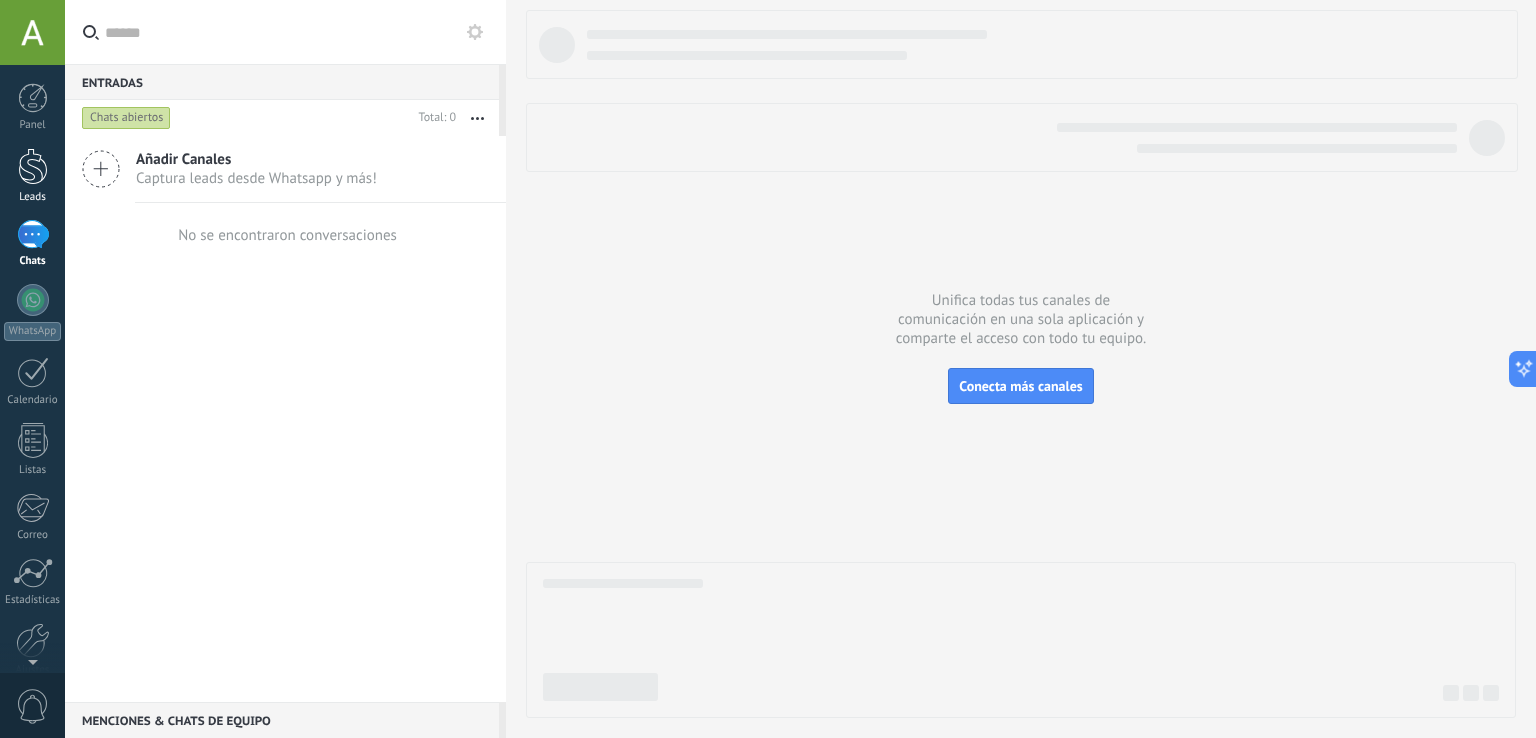 click at bounding box center (33, 166) 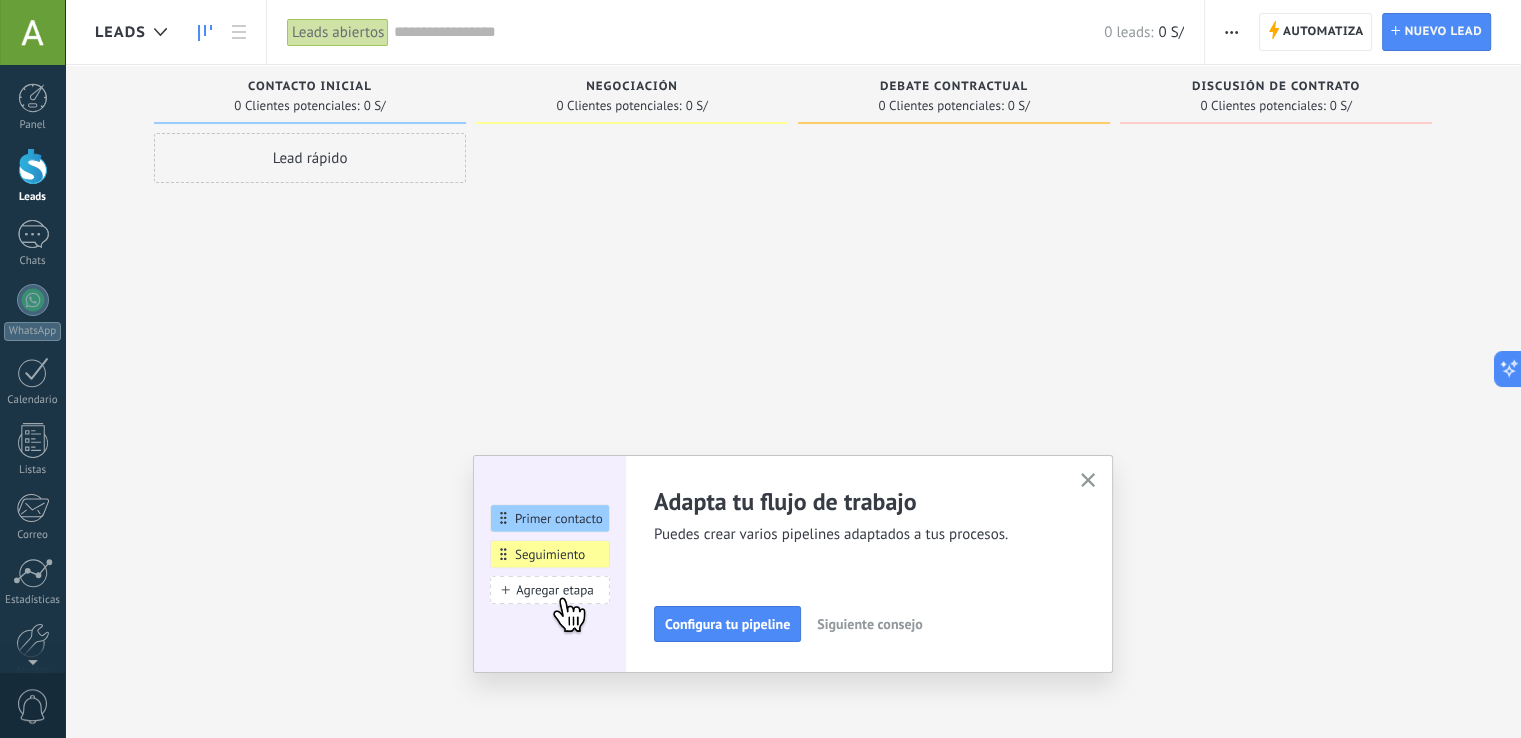 click at bounding box center [1088, 481] 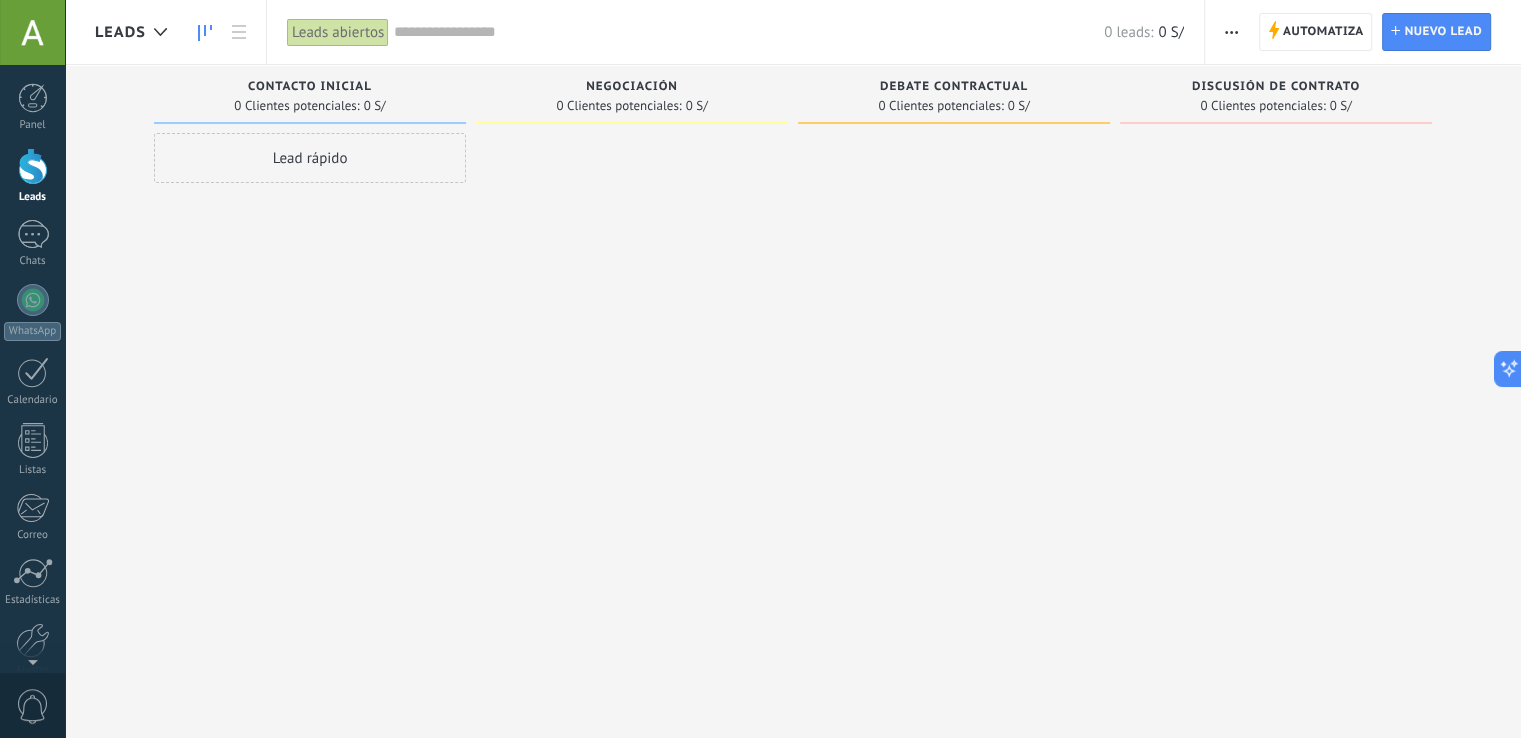 click on "Lead rápido" at bounding box center (310, 158) 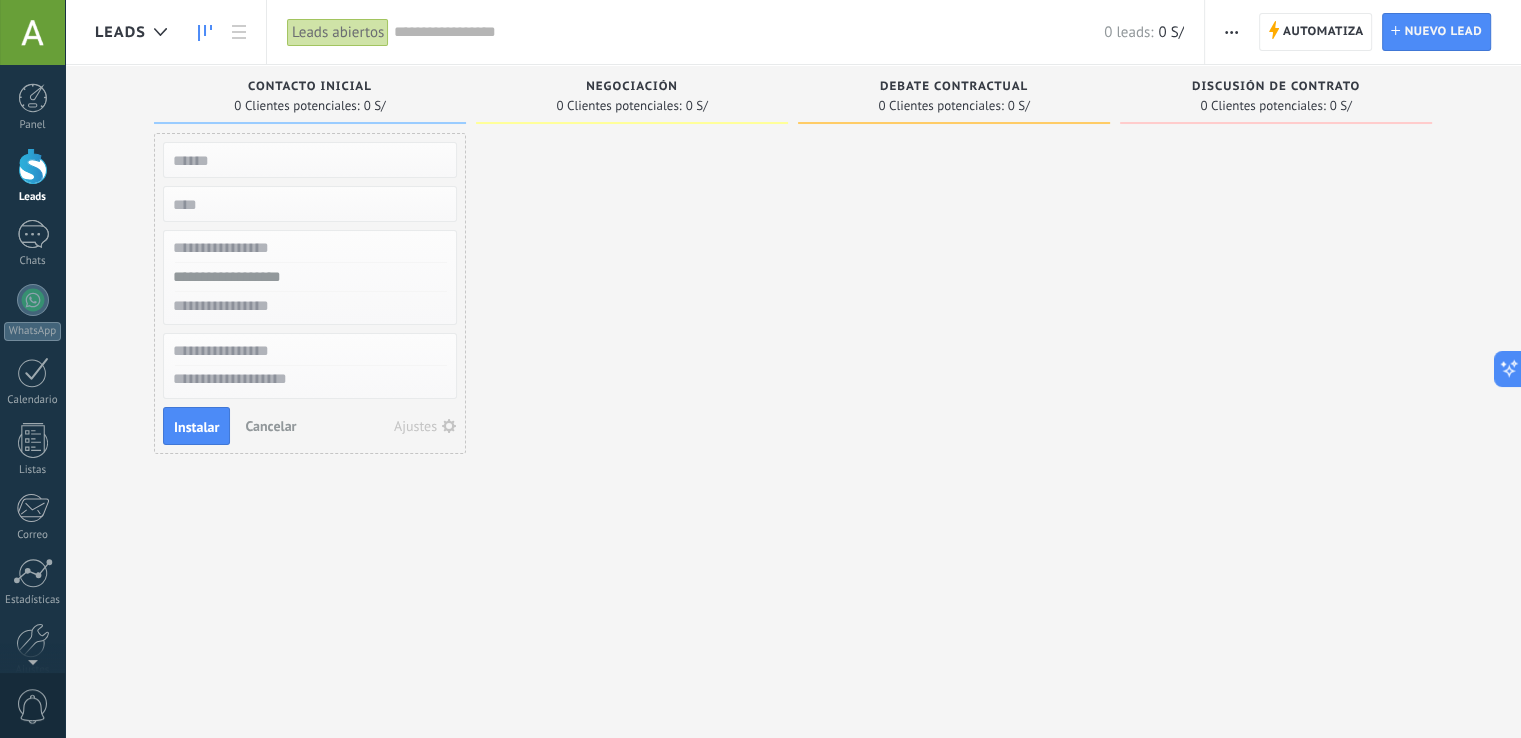 click at bounding box center (632, 371) 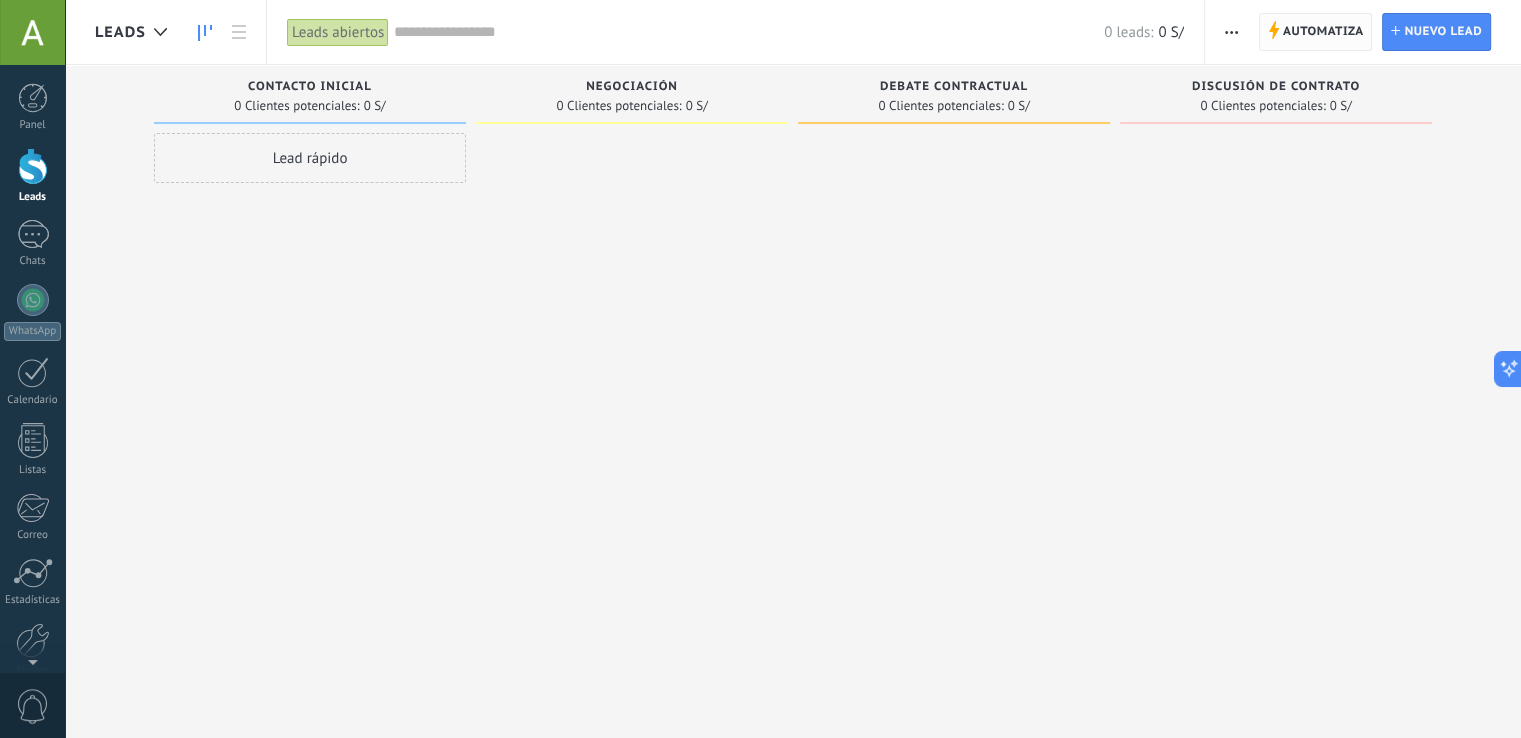 click on "Automatiza" at bounding box center (1323, 32) 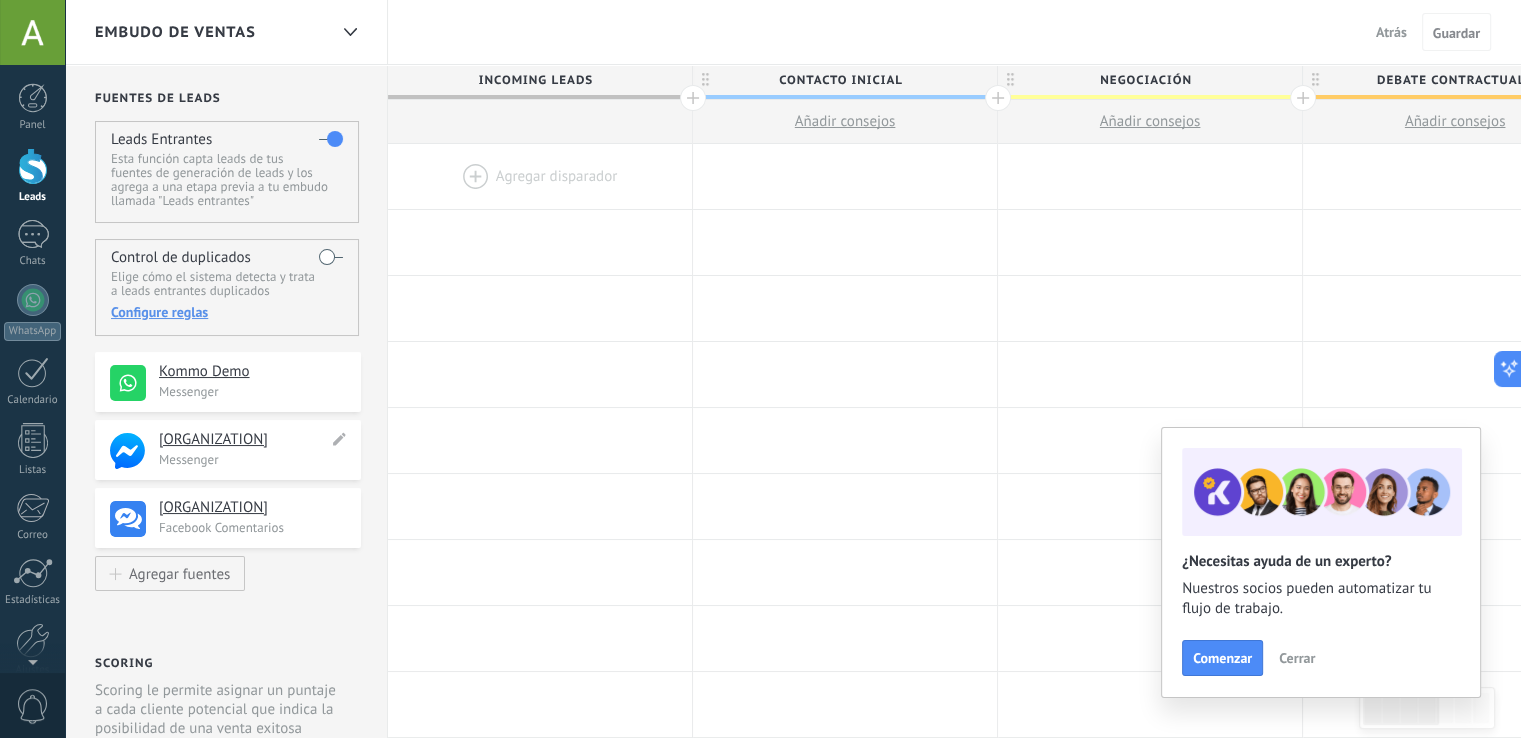 click on "Soy Eficiciente" at bounding box center (243, 440) 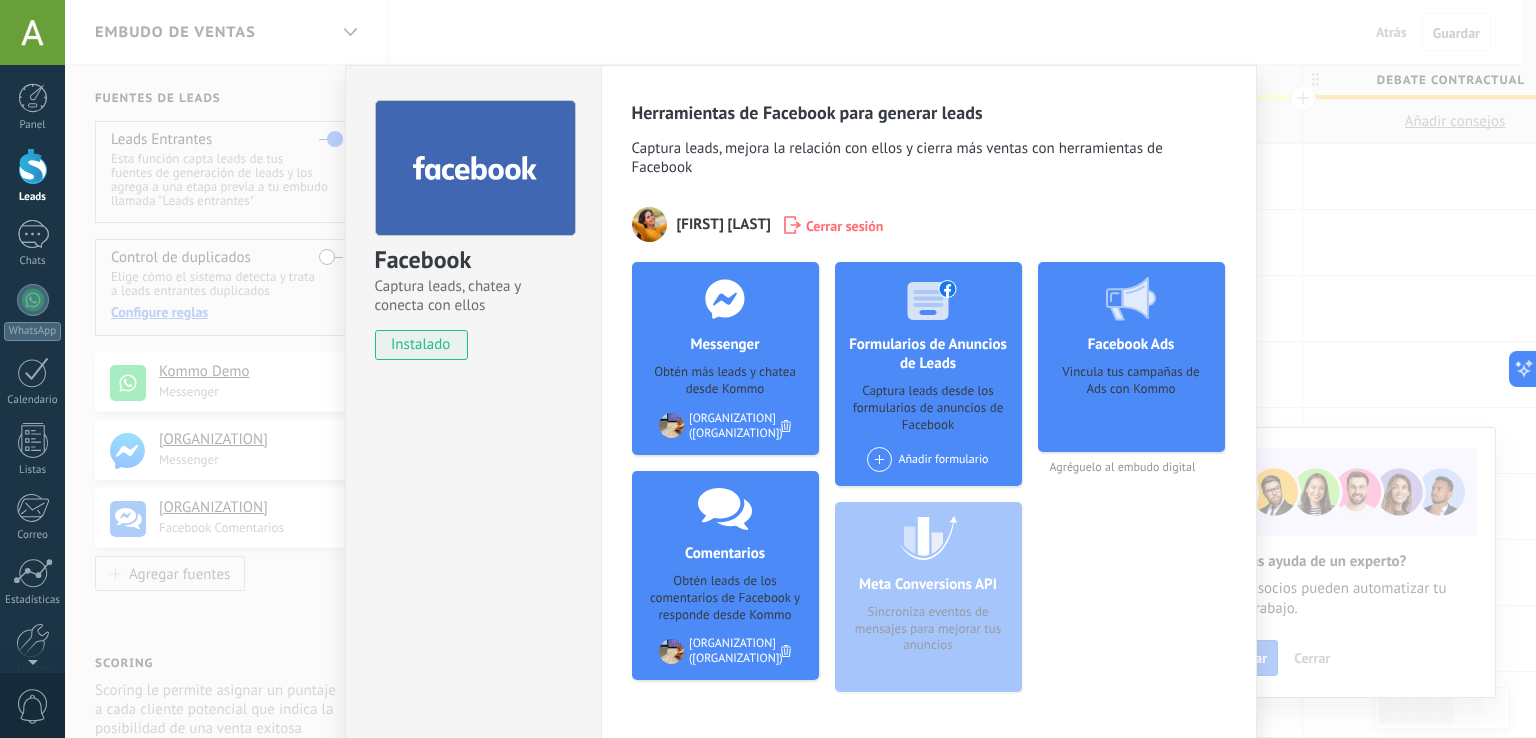 click on "Facebook Captura leads, chatea y conecta con ellos instalado Desinstalar Herramientas de Facebook para generar leads Captura leads, mejora la relación con ellos y cierra más ventas con herramientas de Facebook Andrea Rosas Cerrar sesión Messenger Obtén más leads y chatea desde Kommo Agregar página Soy Eficiciente (Soy Eficiciente) Comentarios Obtén leads de los comentarios de Facebook y responde desde Kommo Agregar página Soy Eficiciente (Soy Eficiciente) Formularios de Anuncios de Leads Captura leads desde los formularios de anuncios de Facebook Añadir formulario Meta Conversions API Sincroniza eventos de mensajes para mejorar tus anuncios Facebook Ads Vincula tus campañas de Ads con Kommo Agréguelo al embudo digital más" at bounding box center [800, 369] 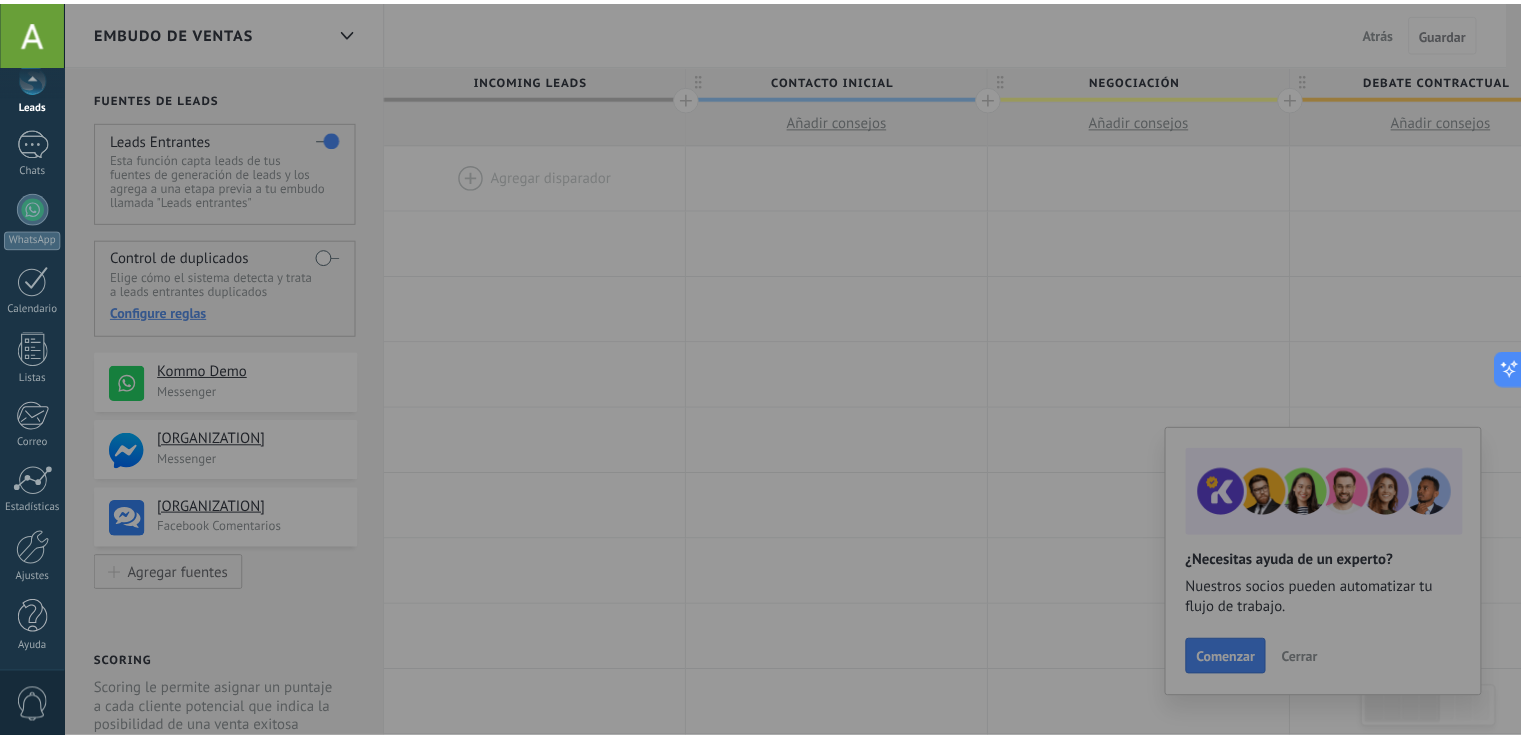 scroll, scrollTop: 93, scrollLeft: 0, axis: vertical 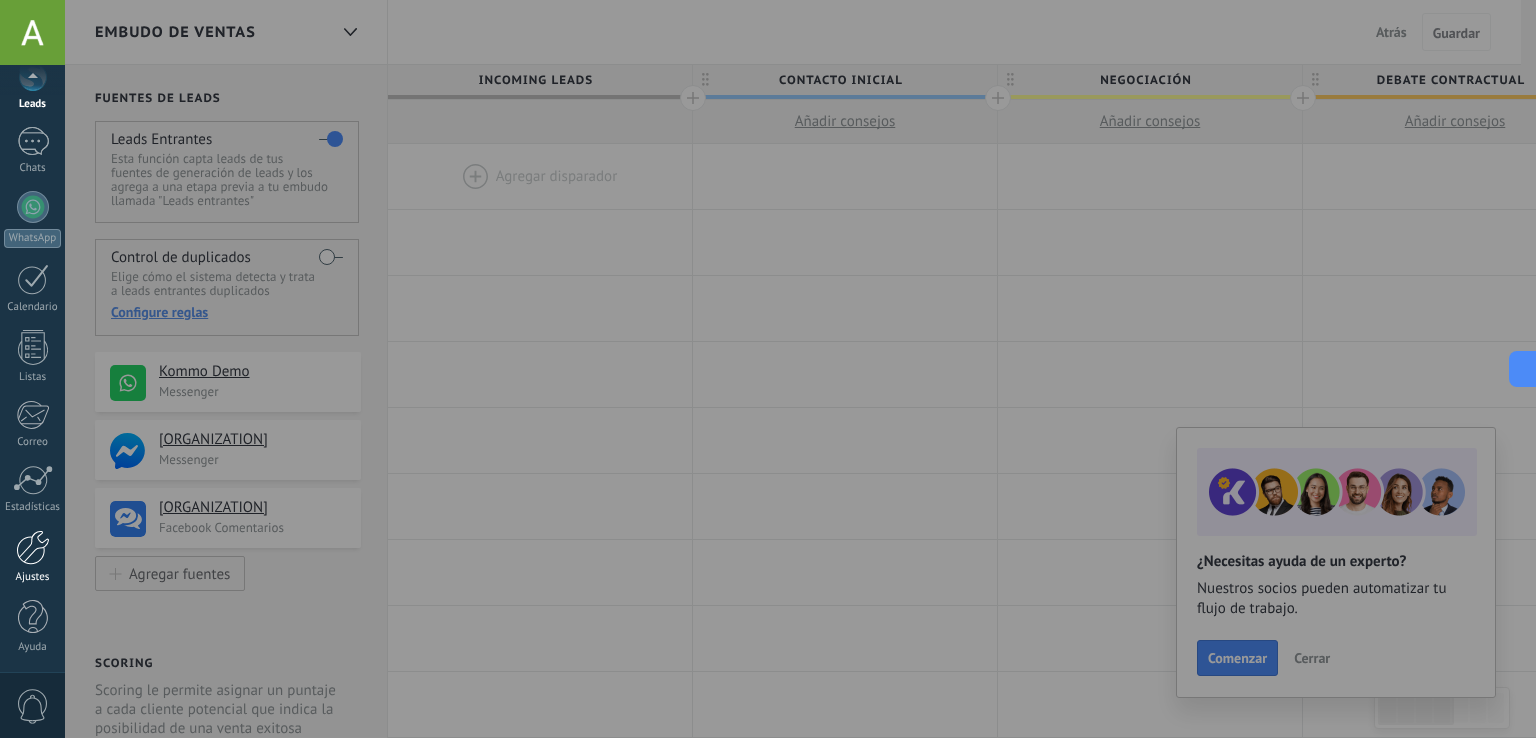 click at bounding box center [33, 547] 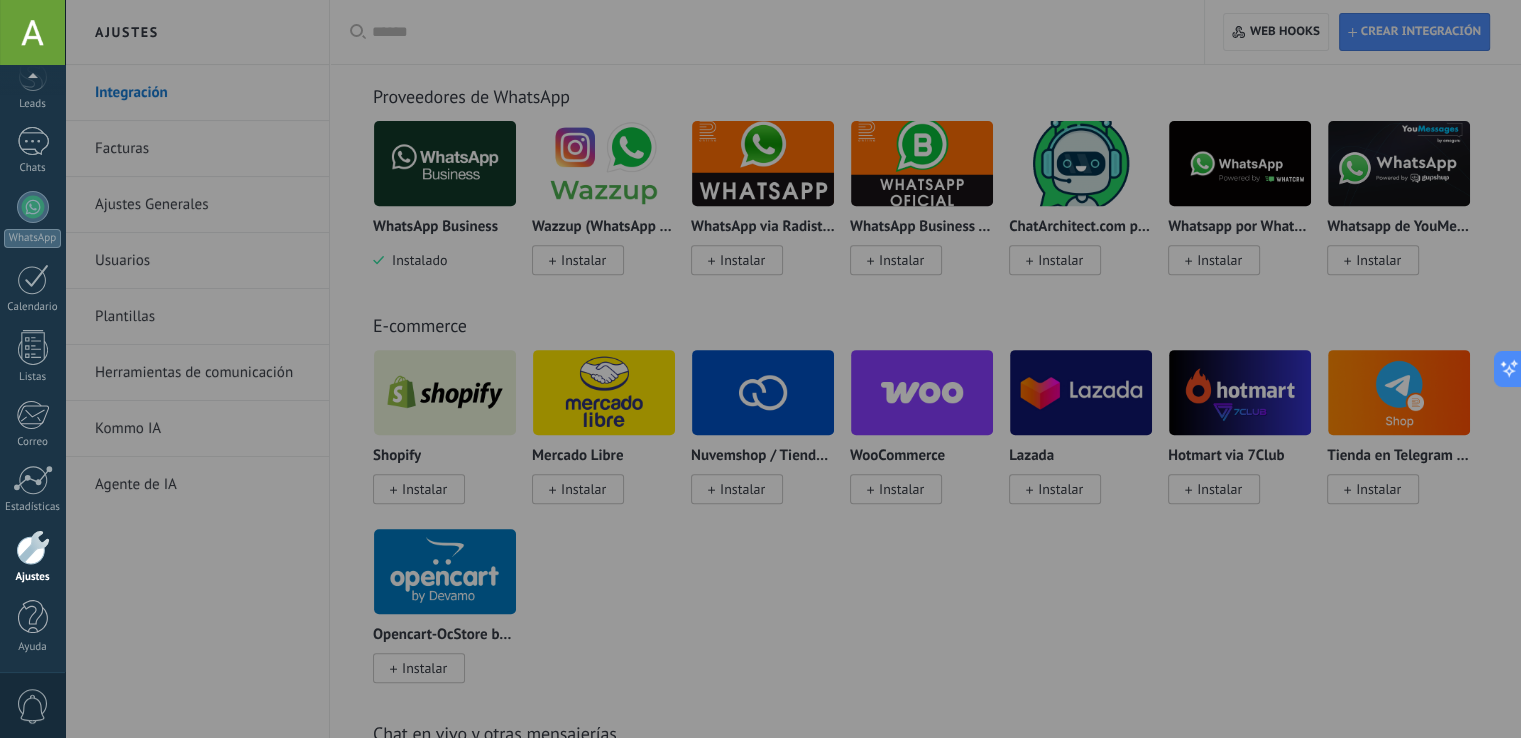 scroll, scrollTop: 300, scrollLeft: 0, axis: vertical 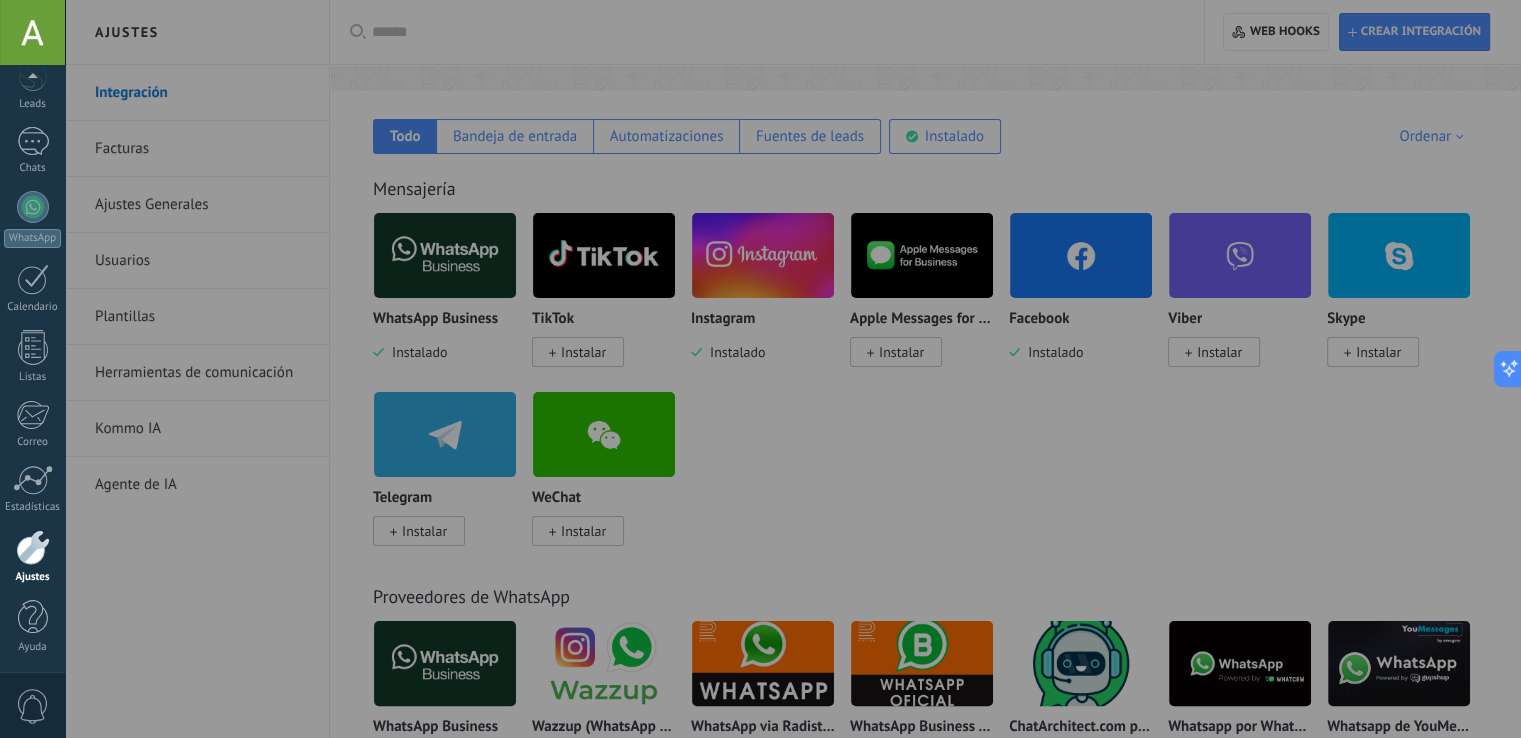 click at bounding box center (825, 369) 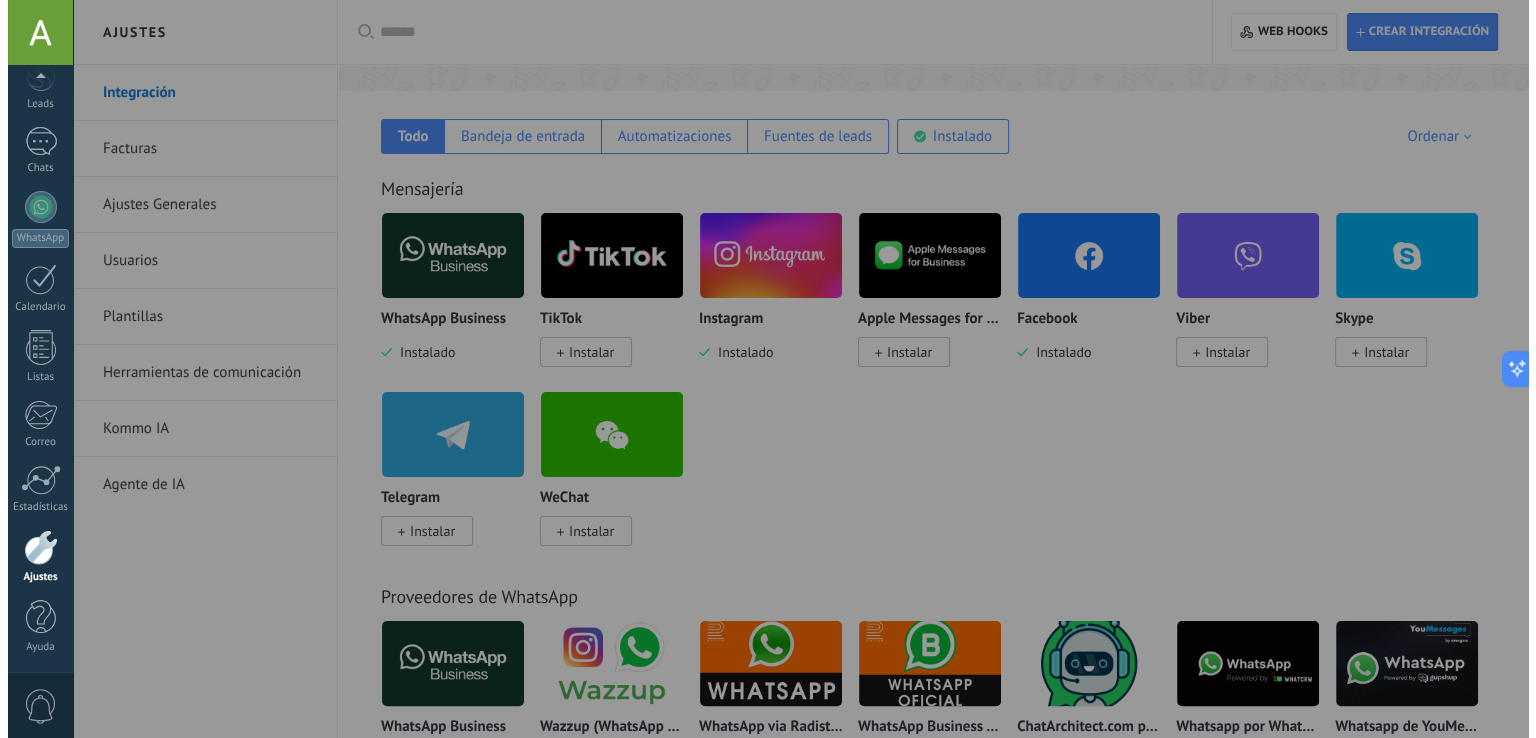 scroll, scrollTop: 0, scrollLeft: 0, axis: both 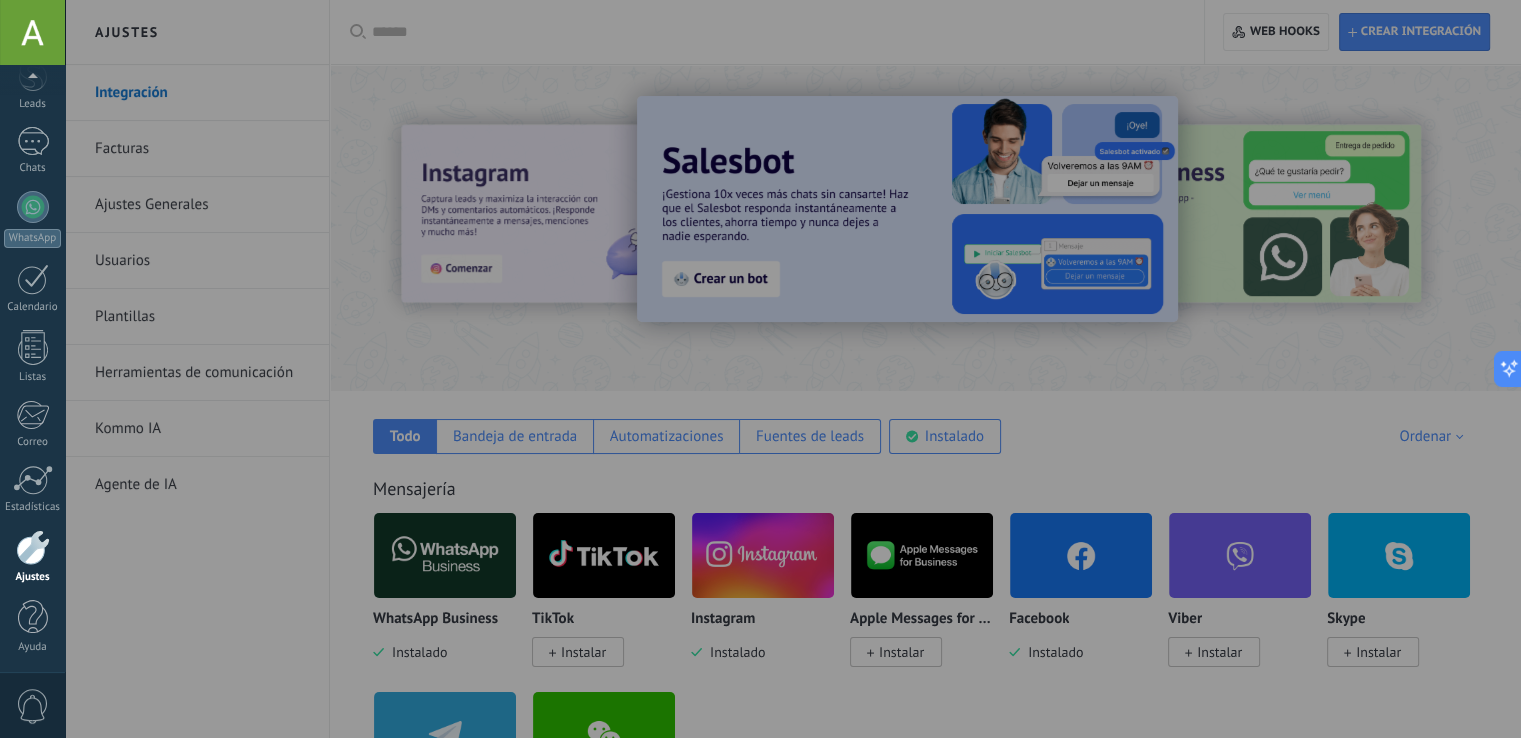 click at bounding box center (825, 369) 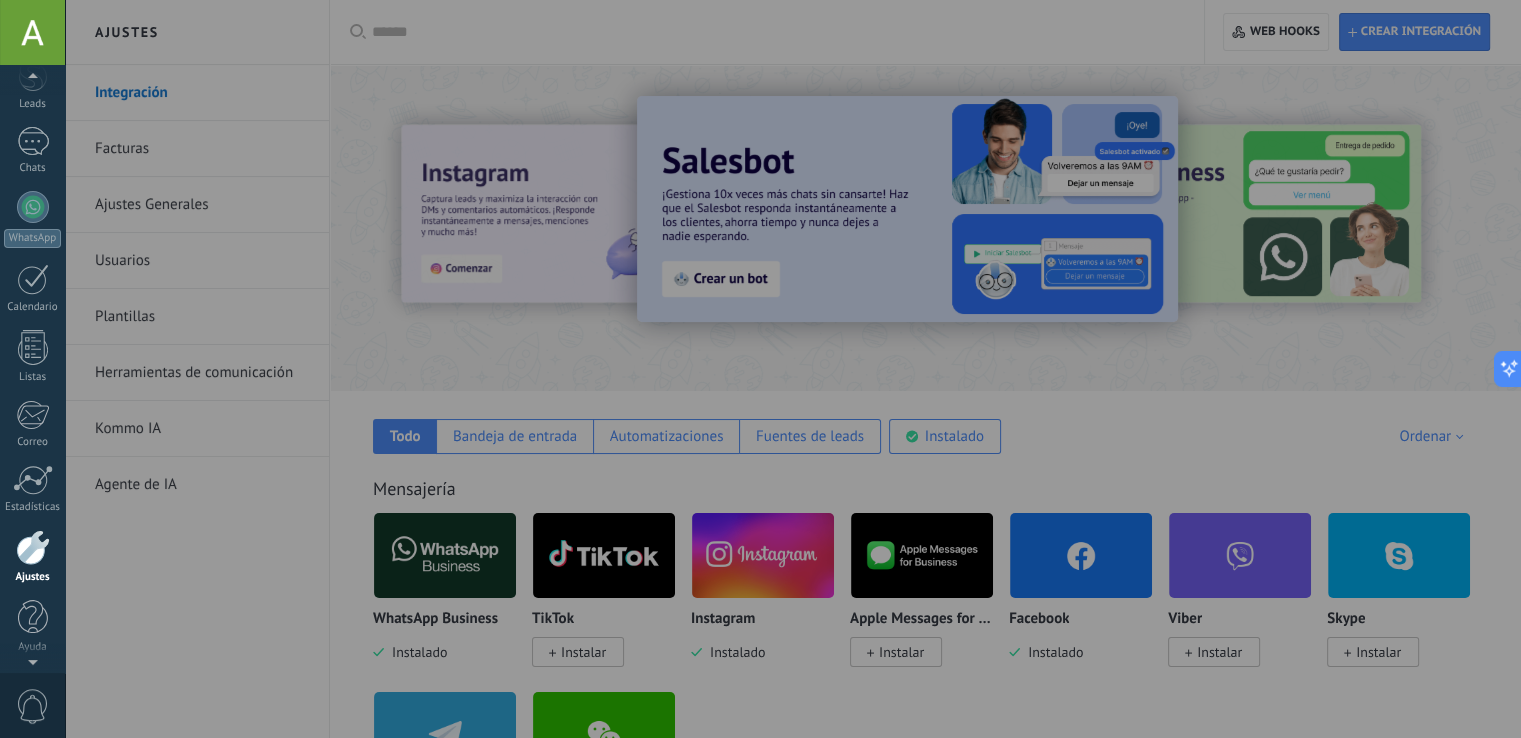 click at bounding box center [32, 32] 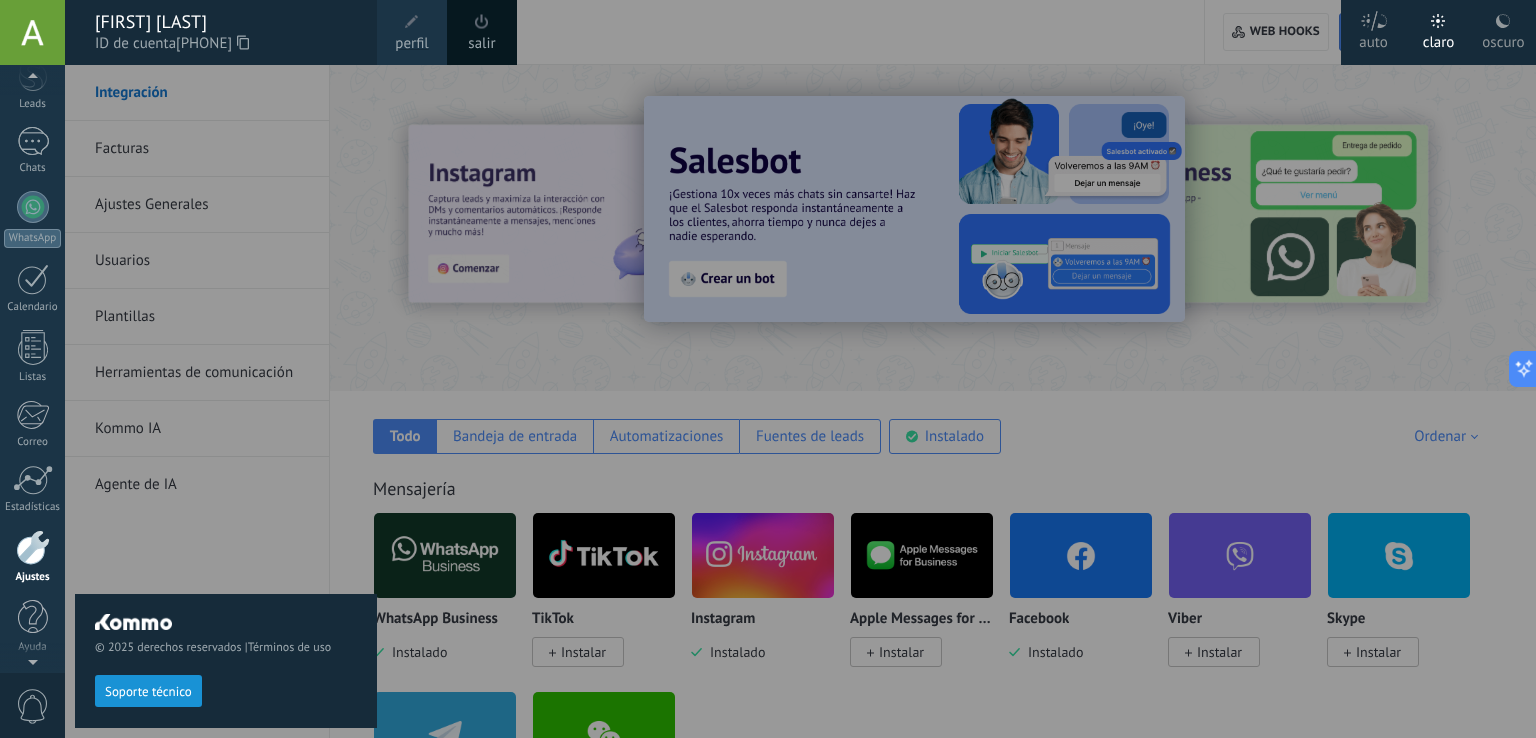 click at bounding box center (833, 369) 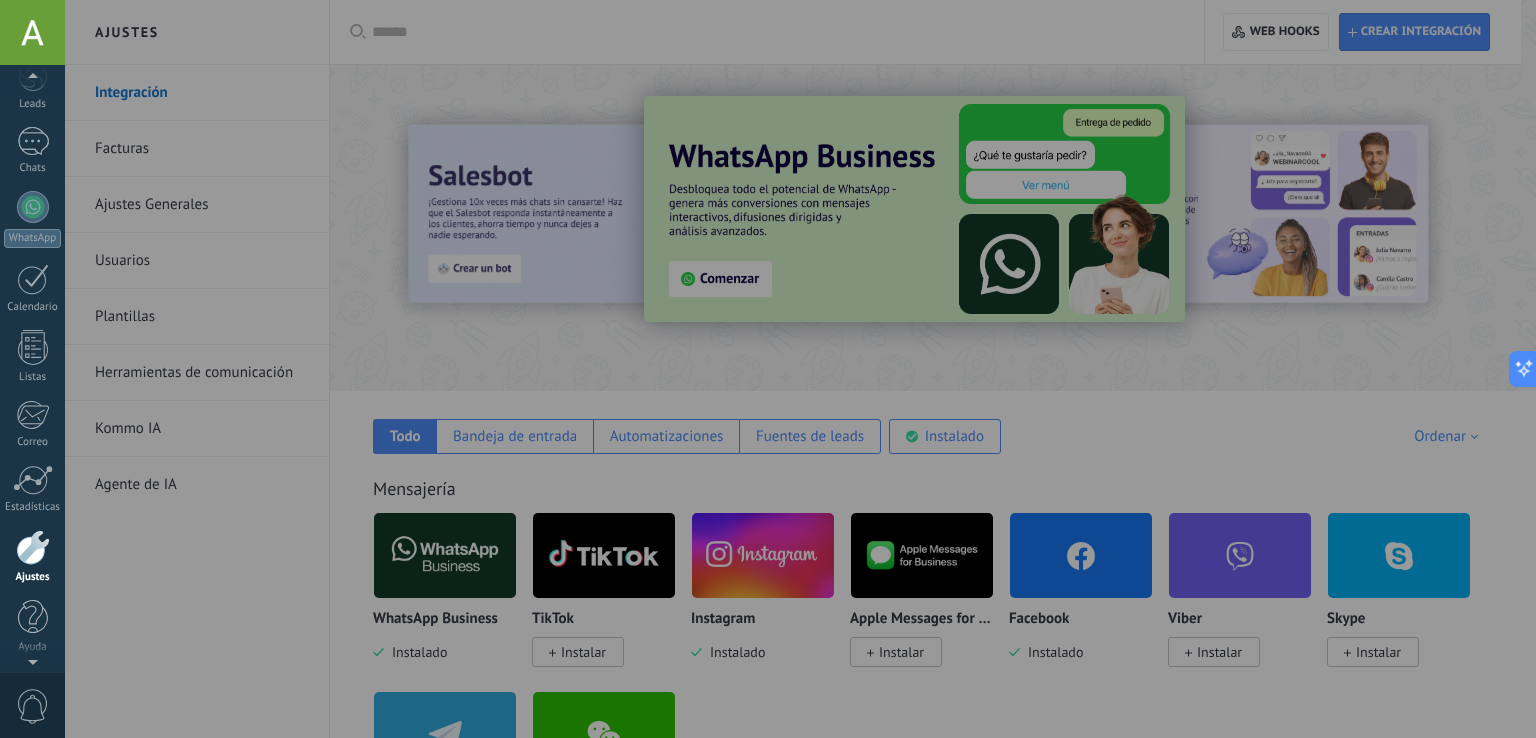 click at bounding box center (833, 369) 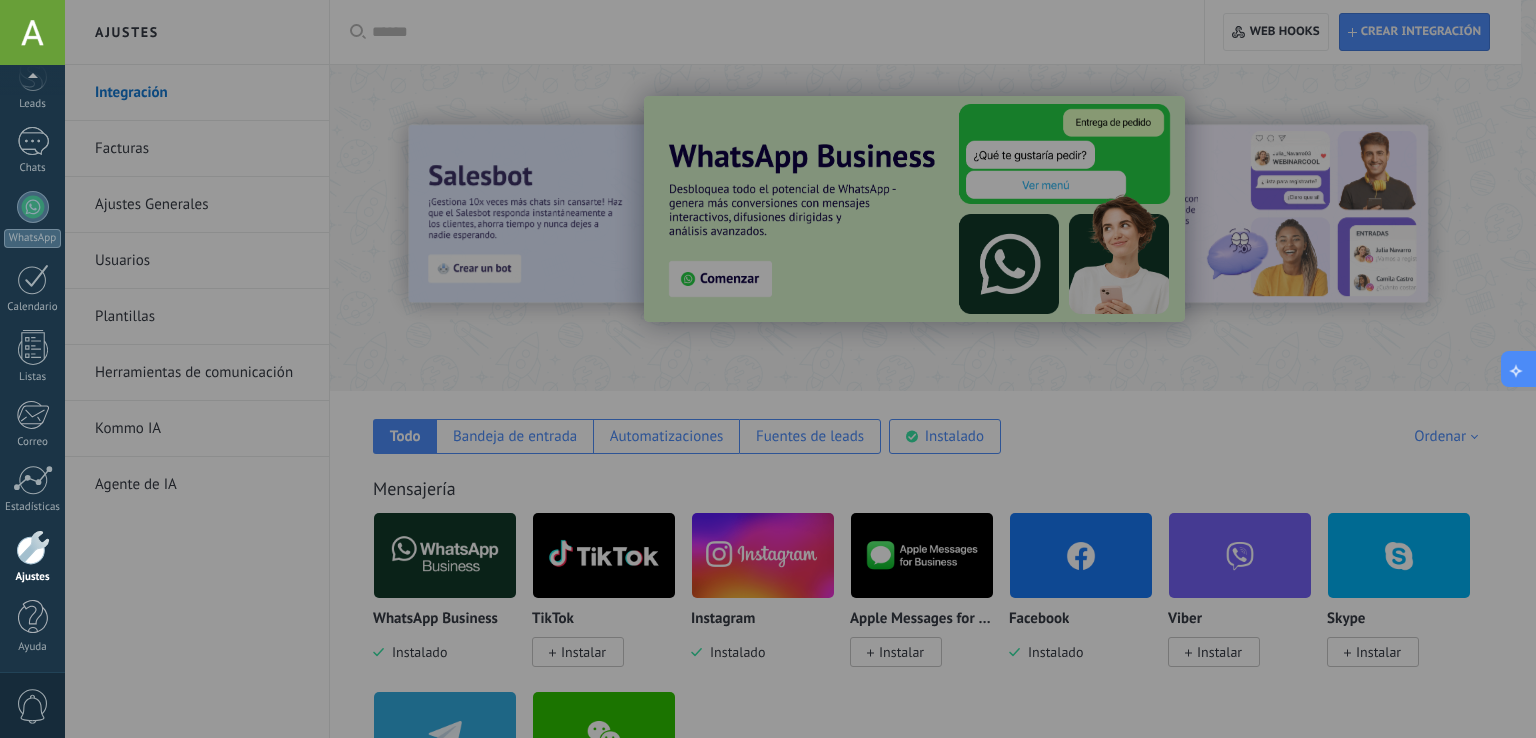 click at bounding box center [1519, 369] 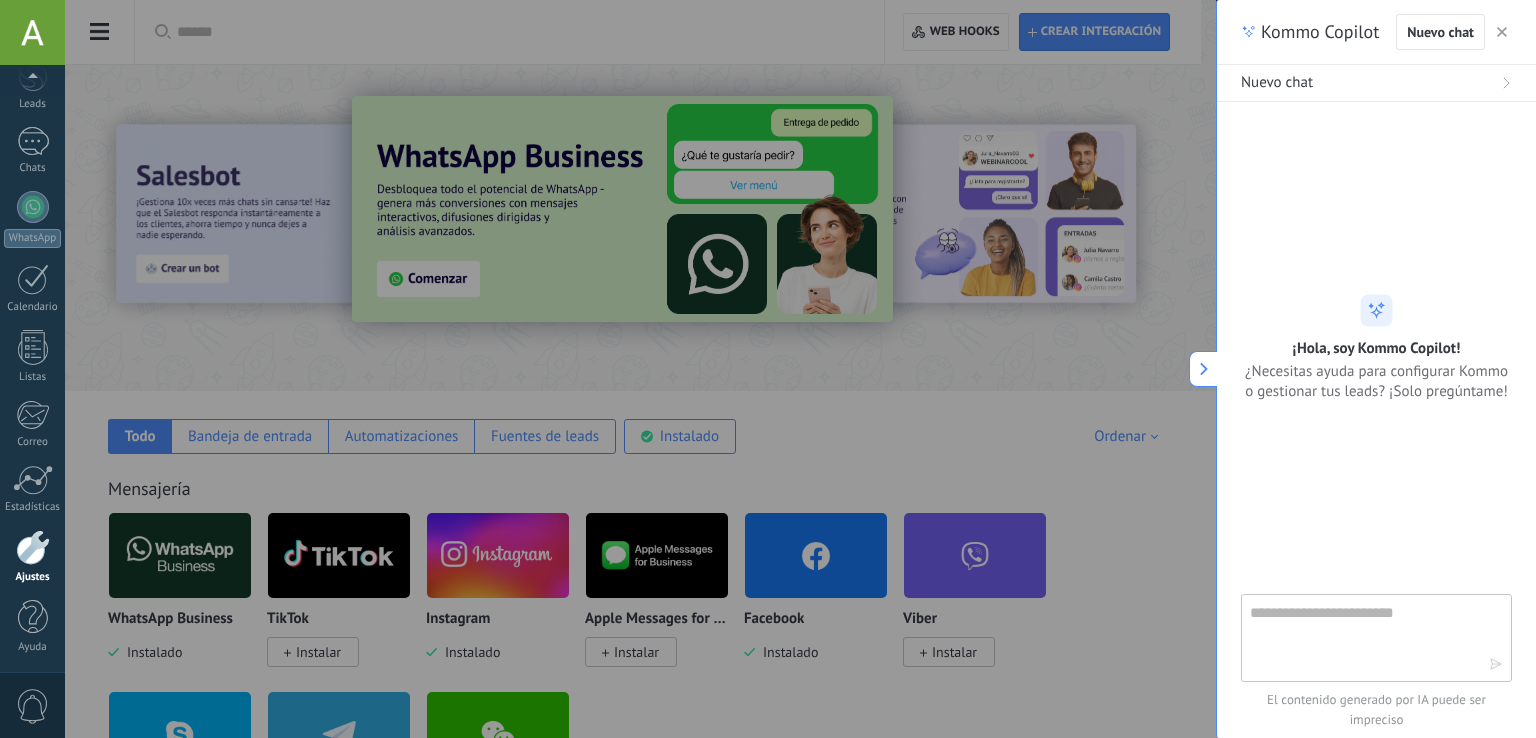 click at bounding box center (1502, 32) 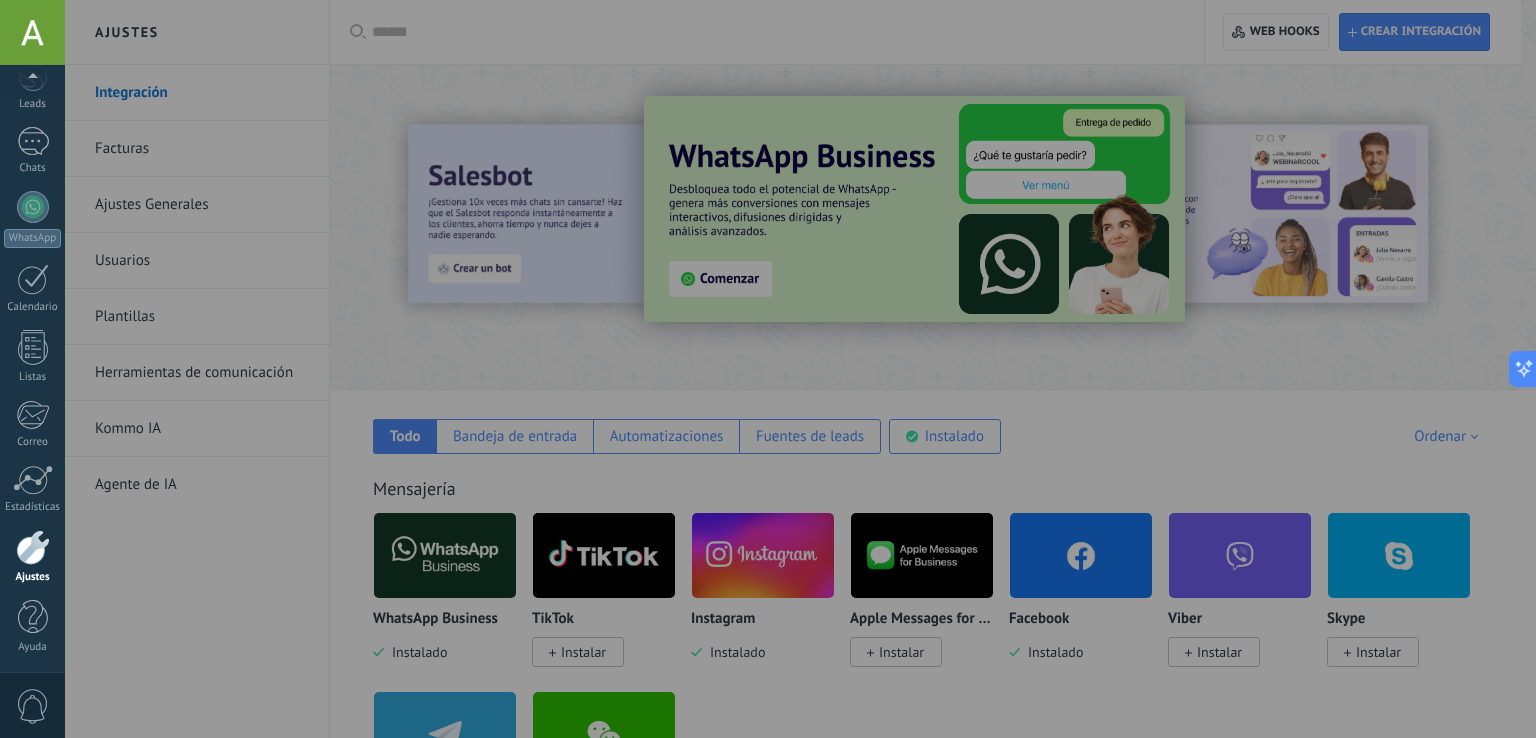 click at bounding box center [833, 369] 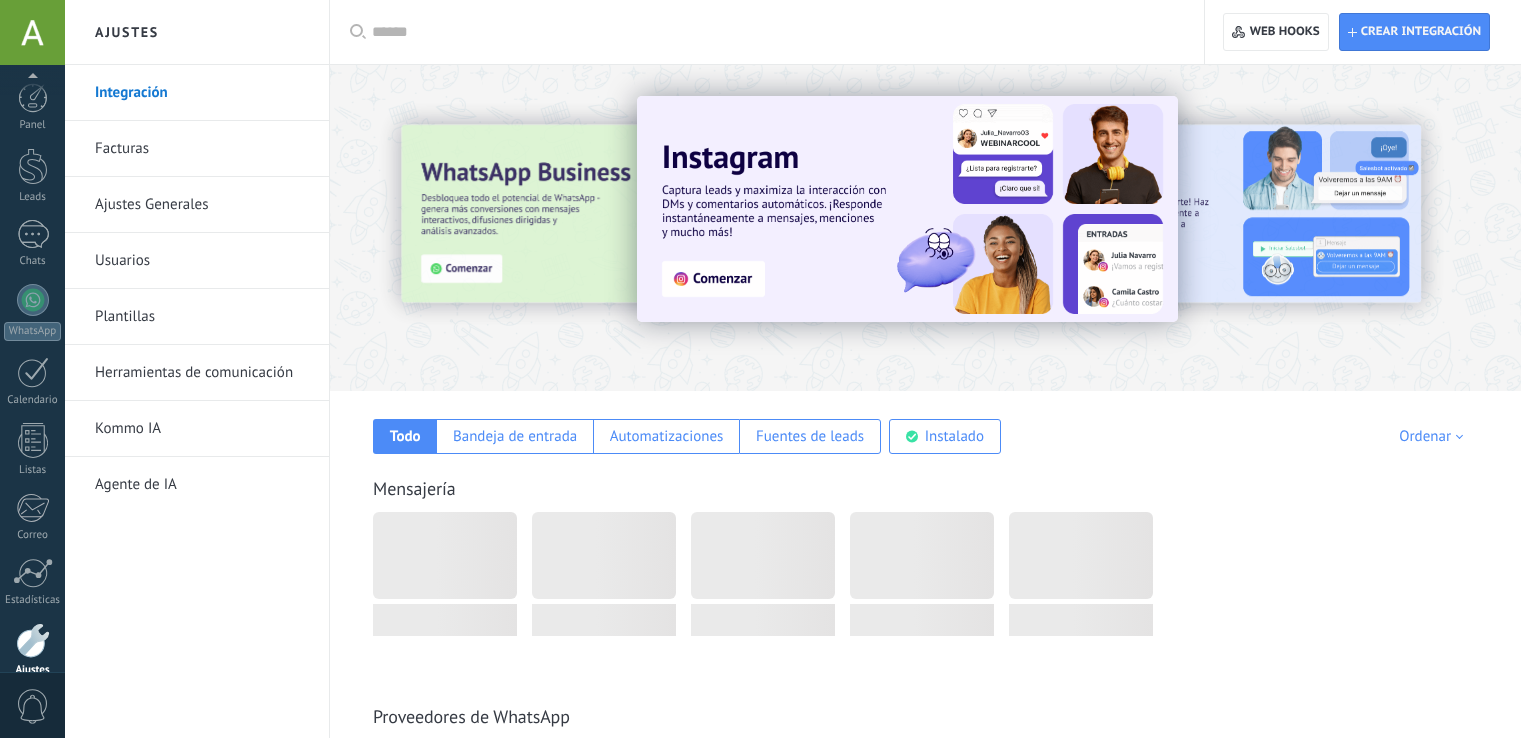 scroll, scrollTop: 0, scrollLeft: 0, axis: both 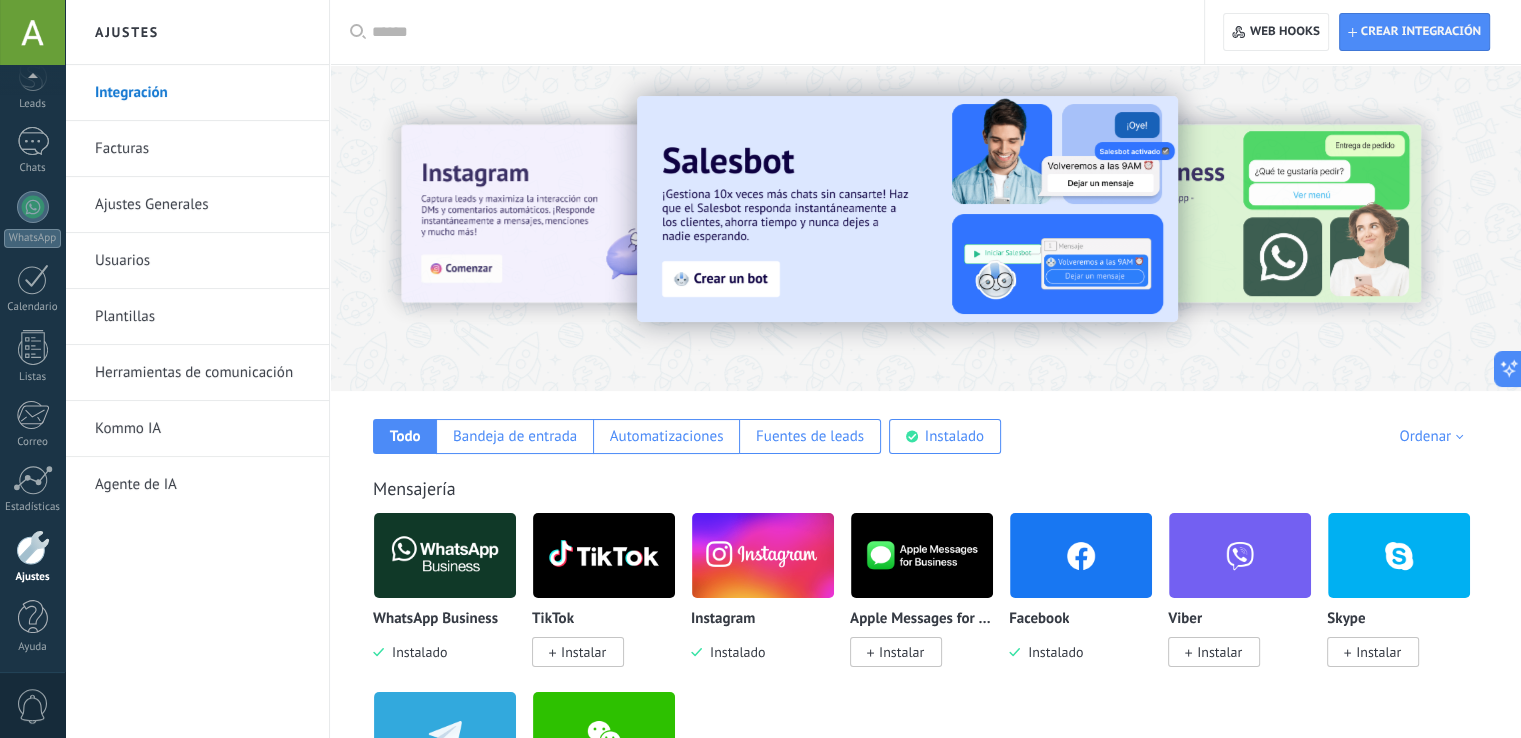 click on "Facturas" at bounding box center (202, 149) 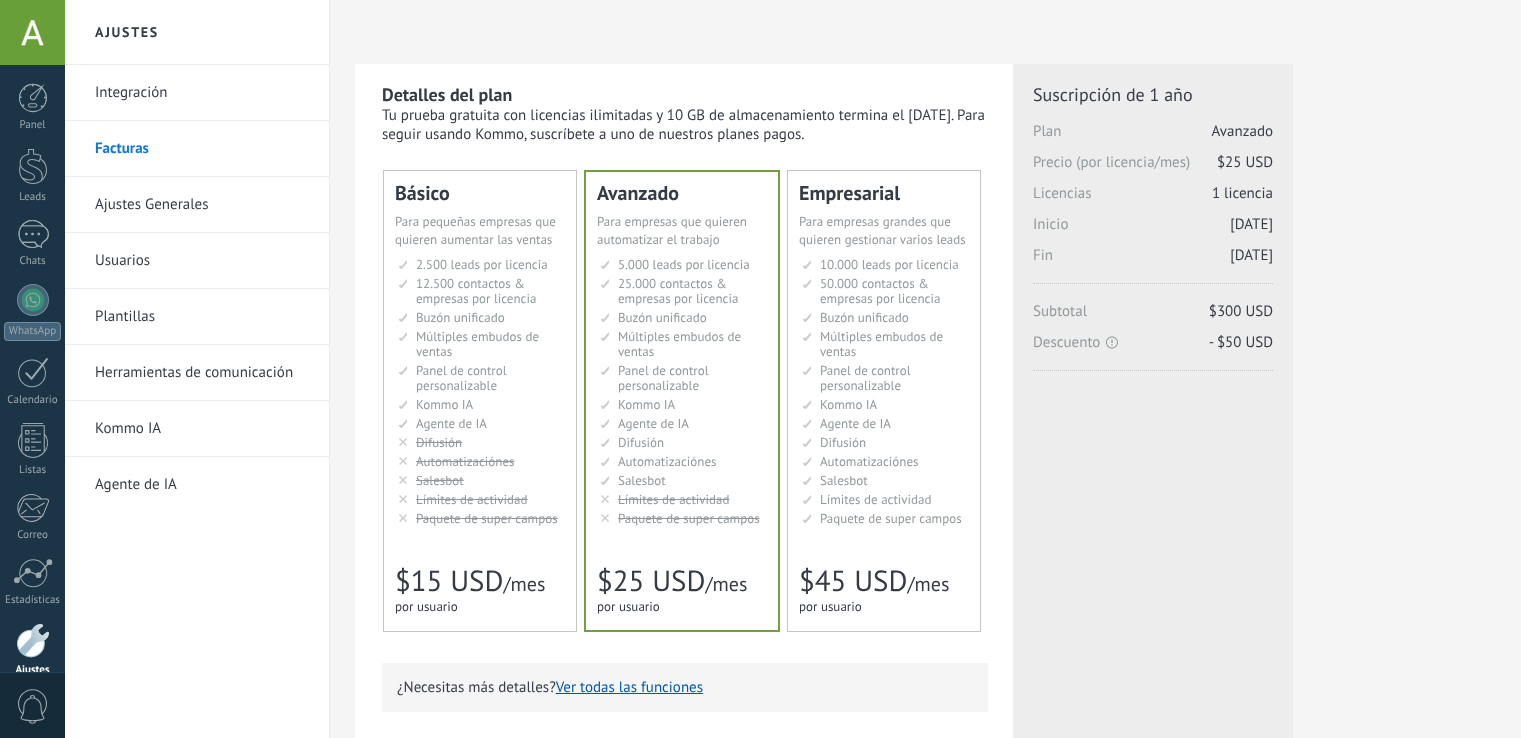 scroll, scrollTop: 0, scrollLeft: 0, axis: both 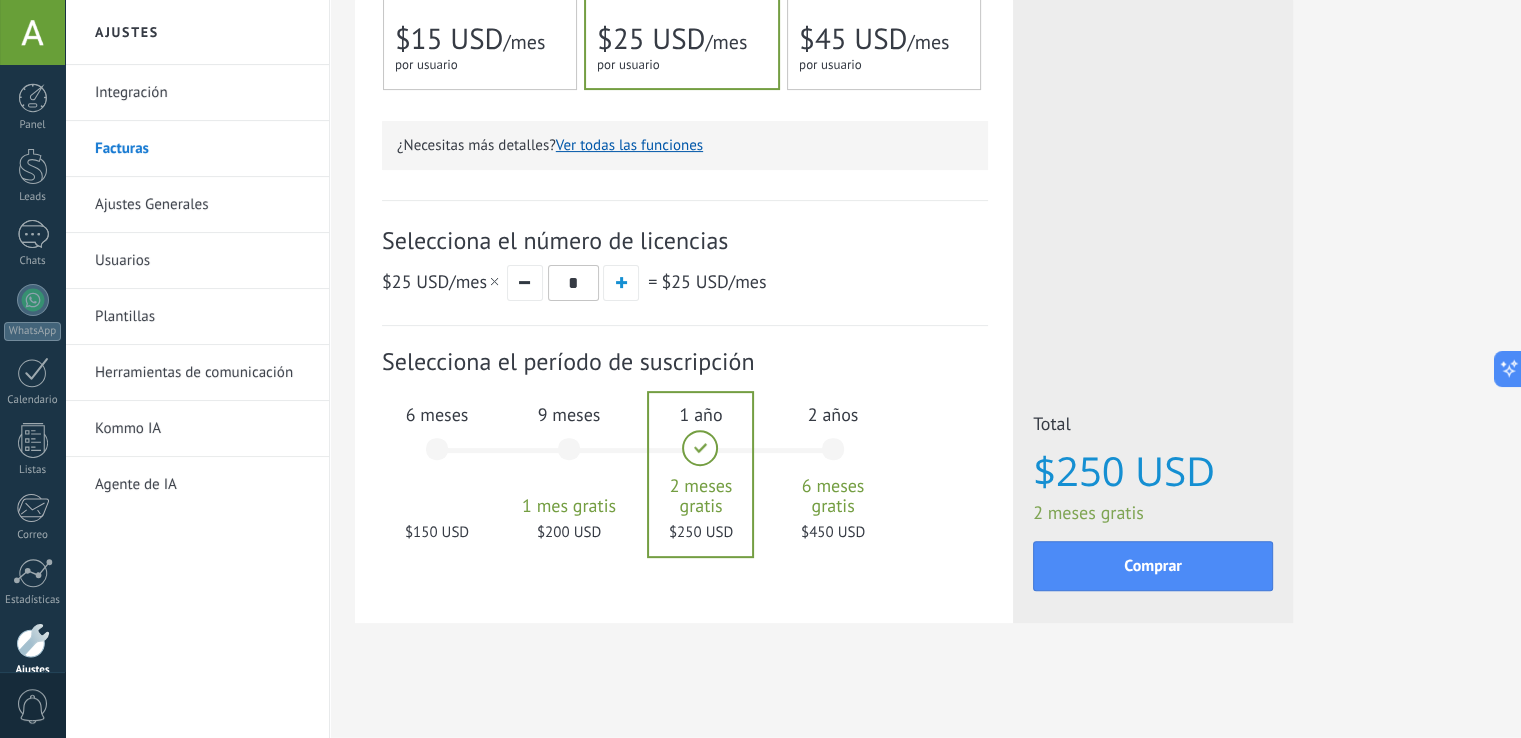 click on "6 meses
$150 USD" at bounding box center [437, 458] 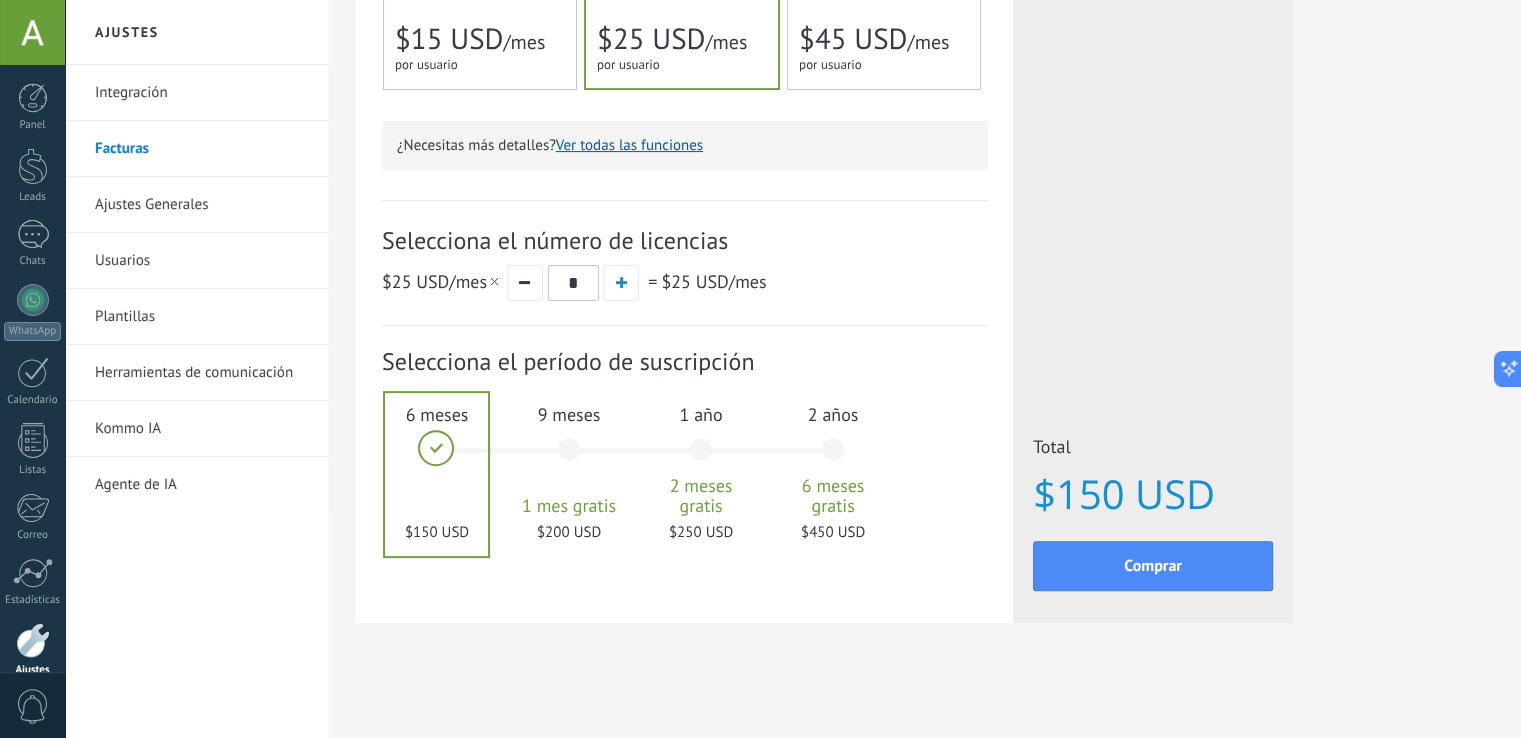 scroll, scrollTop: 444, scrollLeft: 0, axis: vertical 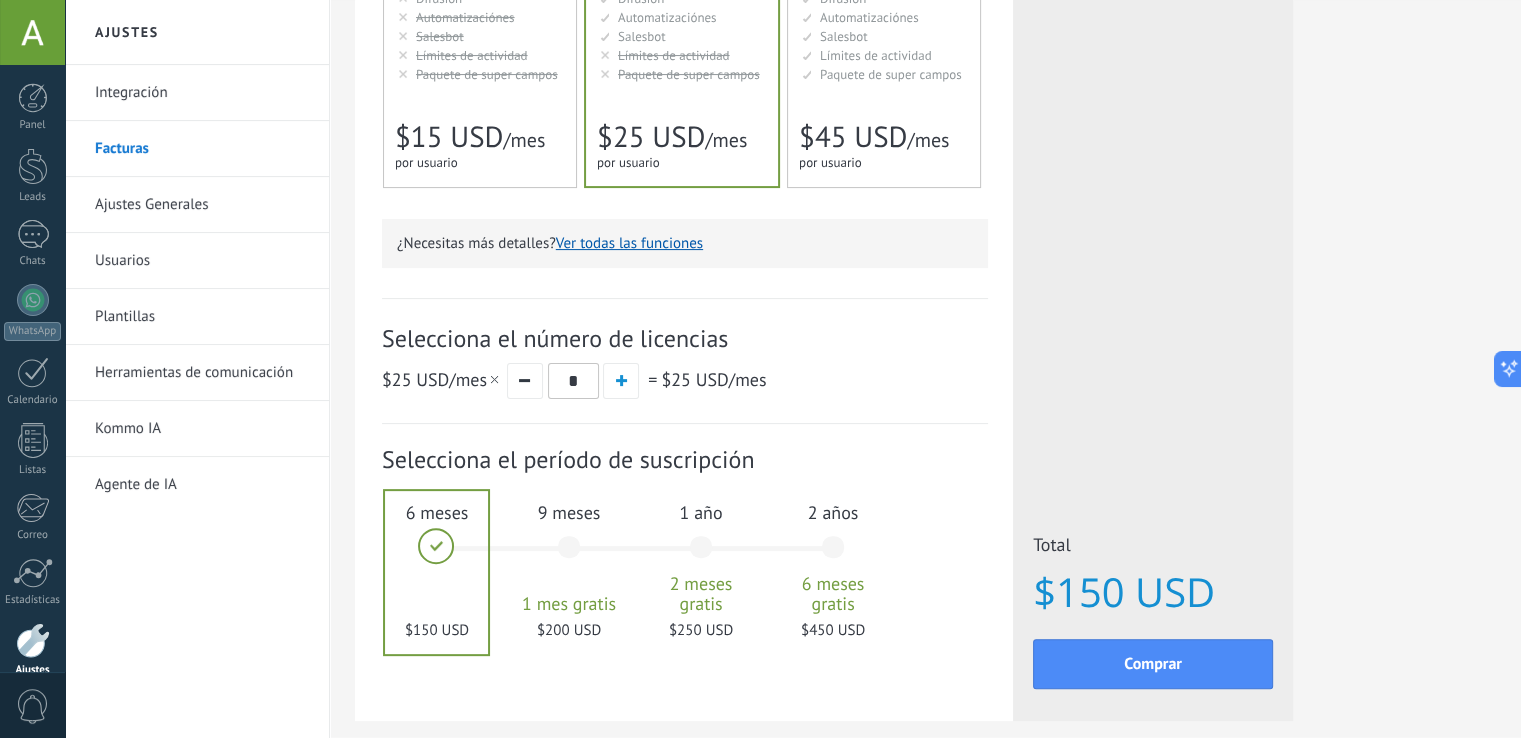 click on "for 1 user
for 1 user
por usuario
为1个用户
para 1 usuário
untuk 1 pengguna
1 kullanıcı için" at bounding box center [470, 163] 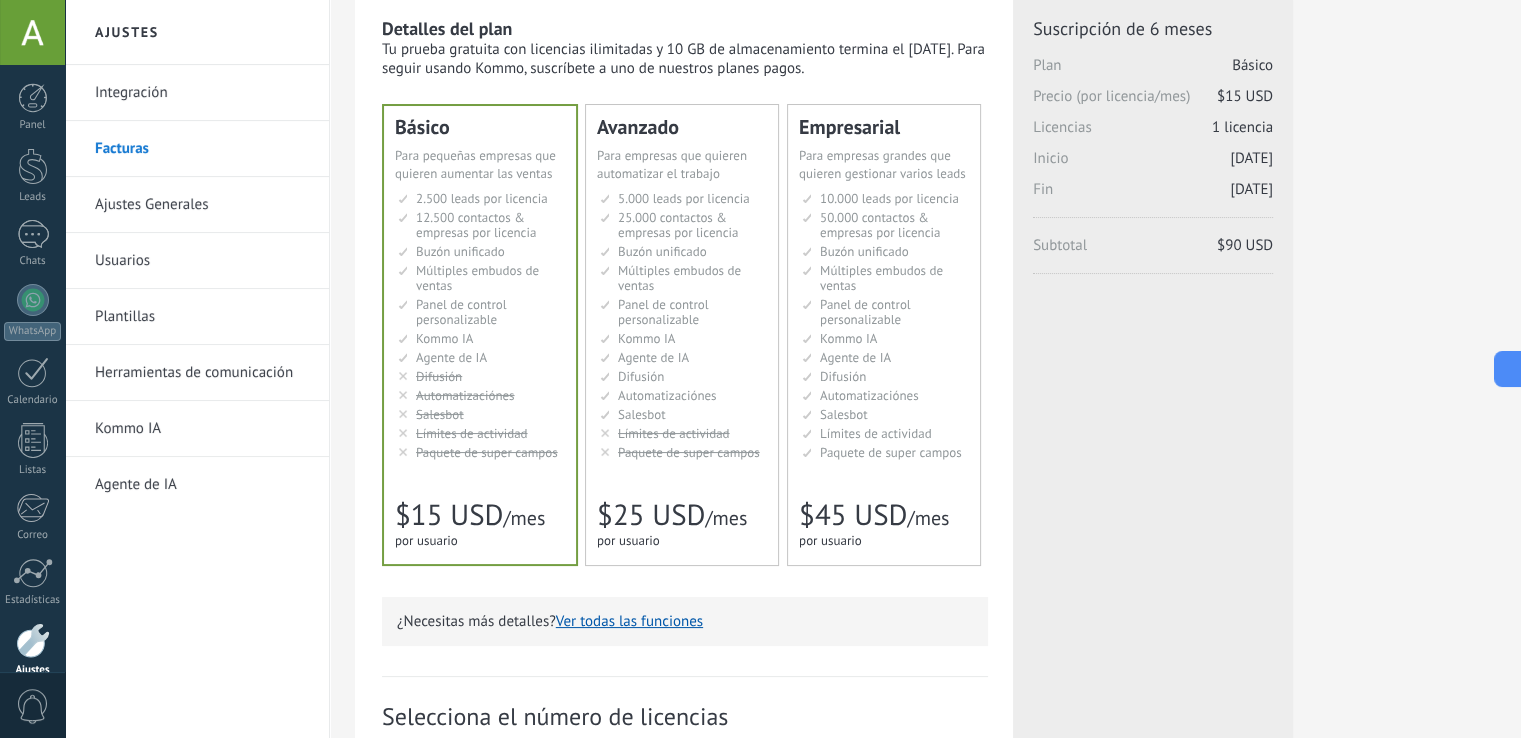 scroll, scrollTop: 100, scrollLeft: 0, axis: vertical 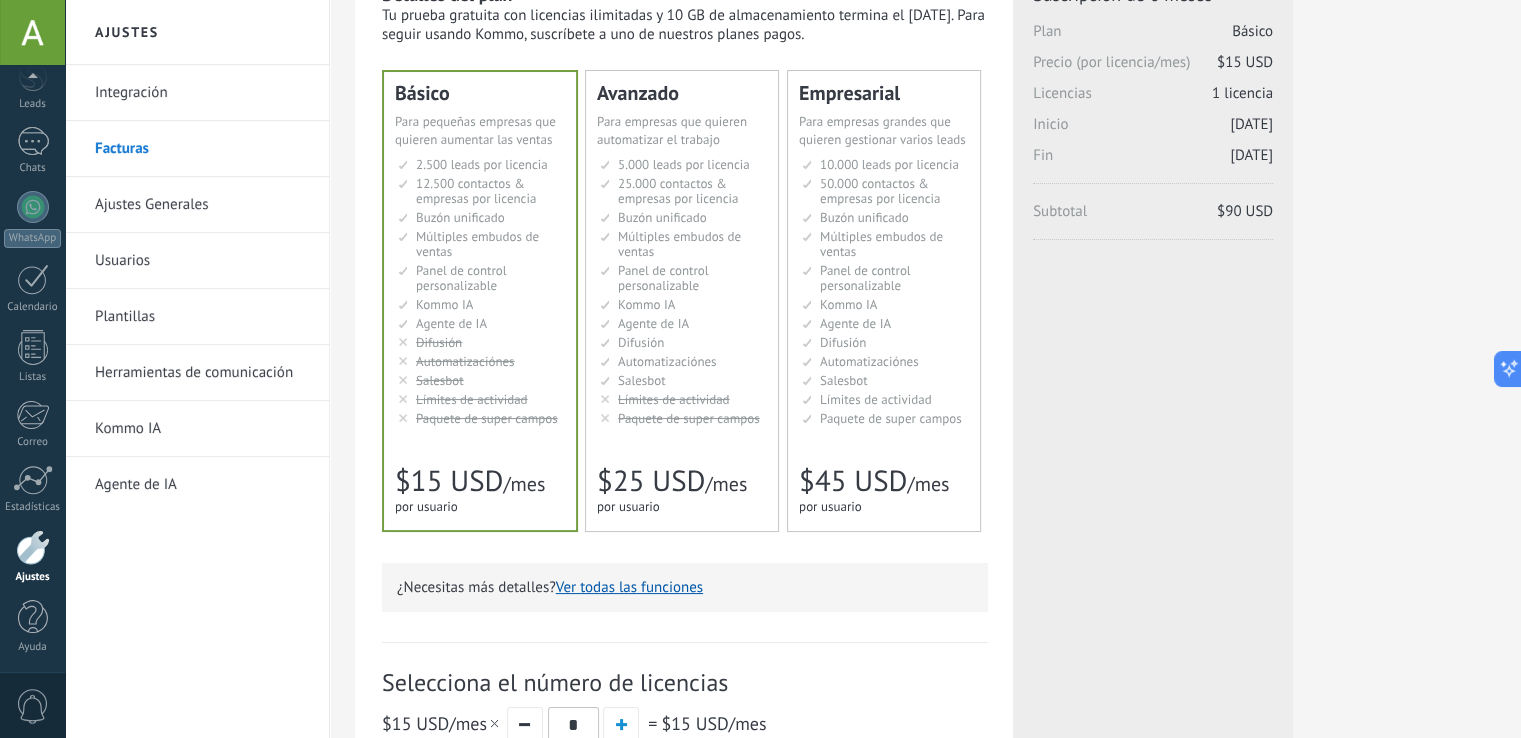 click on "Panel
Leads
Chats
WhatsApp
Clientes" at bounding box center [32, 332] 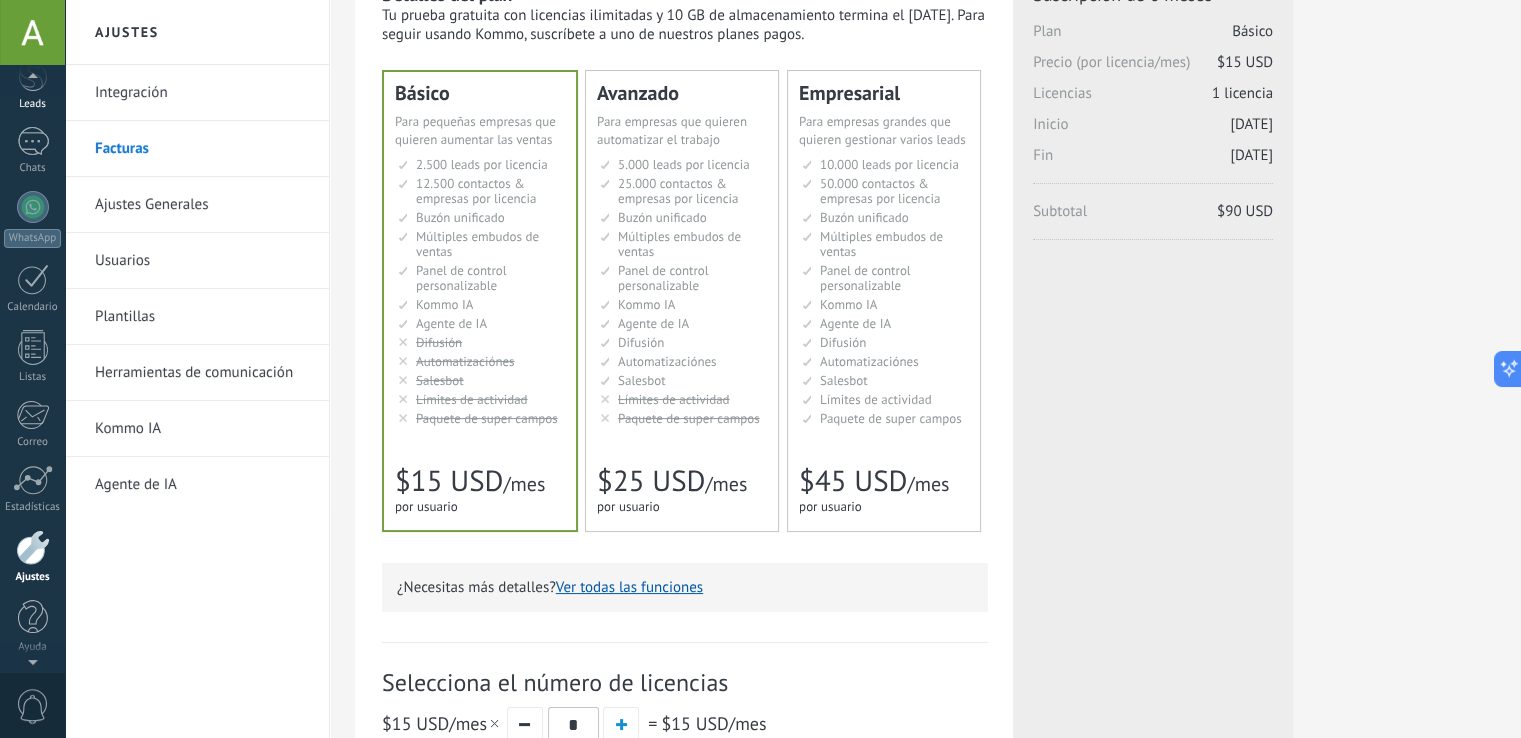 scroll, scrollTop: 0, scrollLeft: 0, axis: both 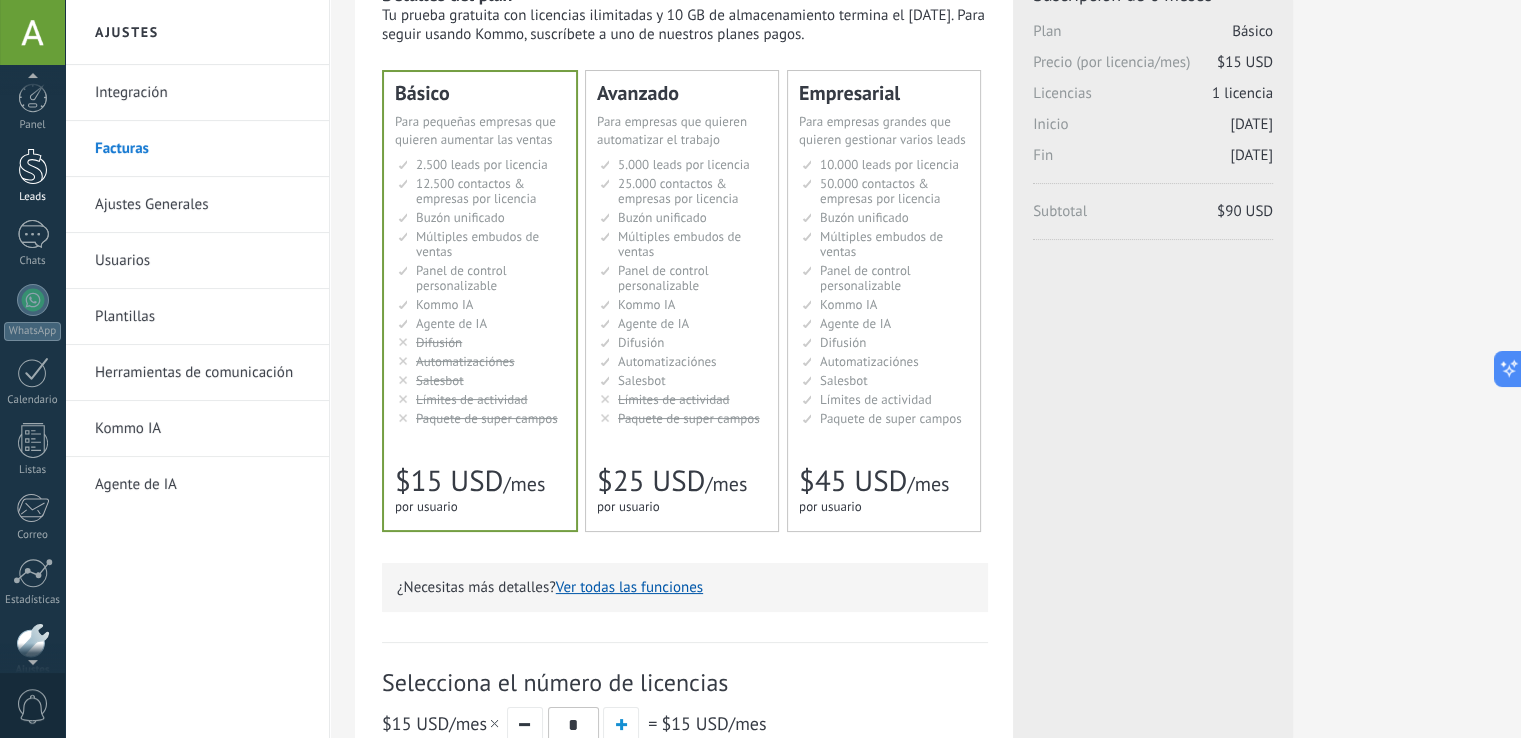 click at bounding box center [33, 166] 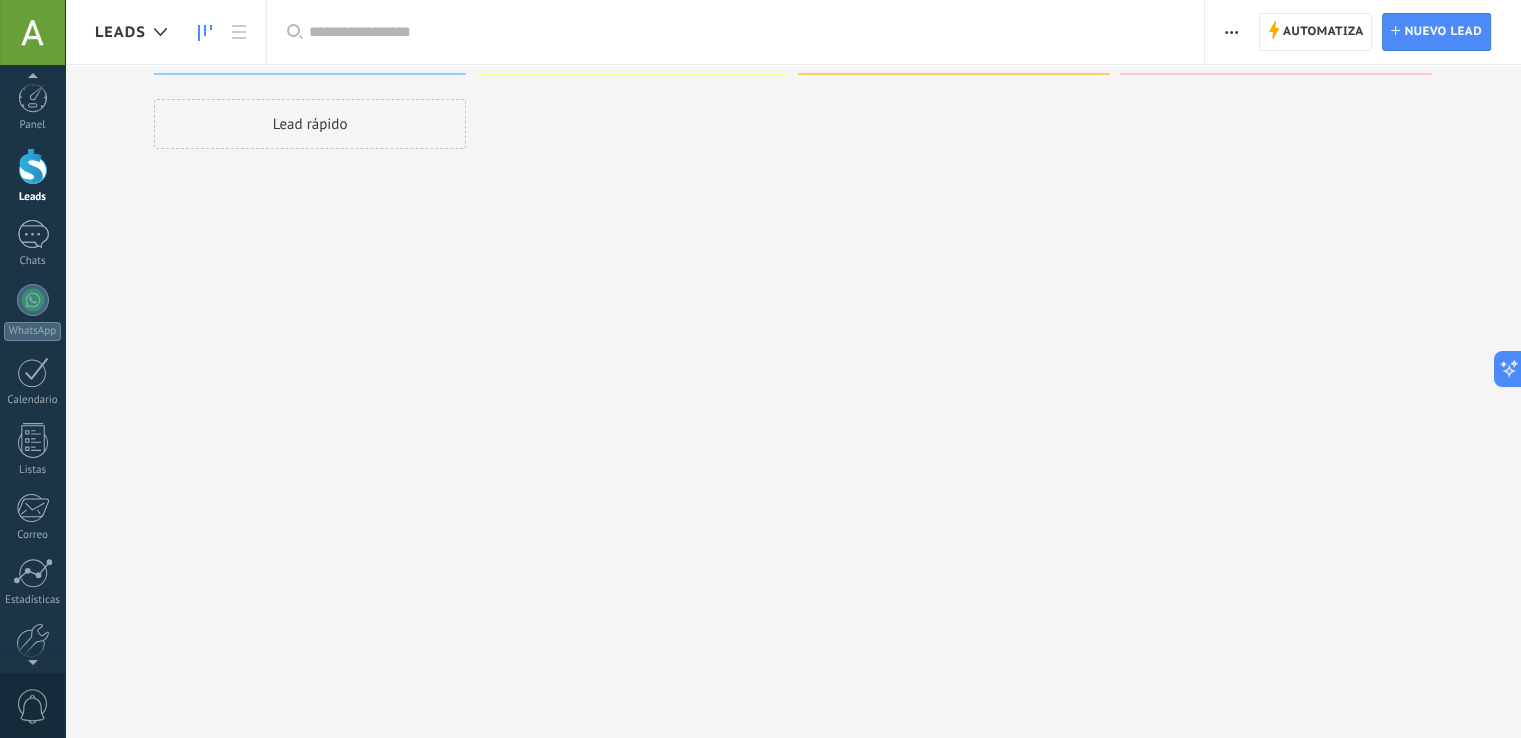 scroll, scrollTop: 0, scrollLeft: 0, axis: both 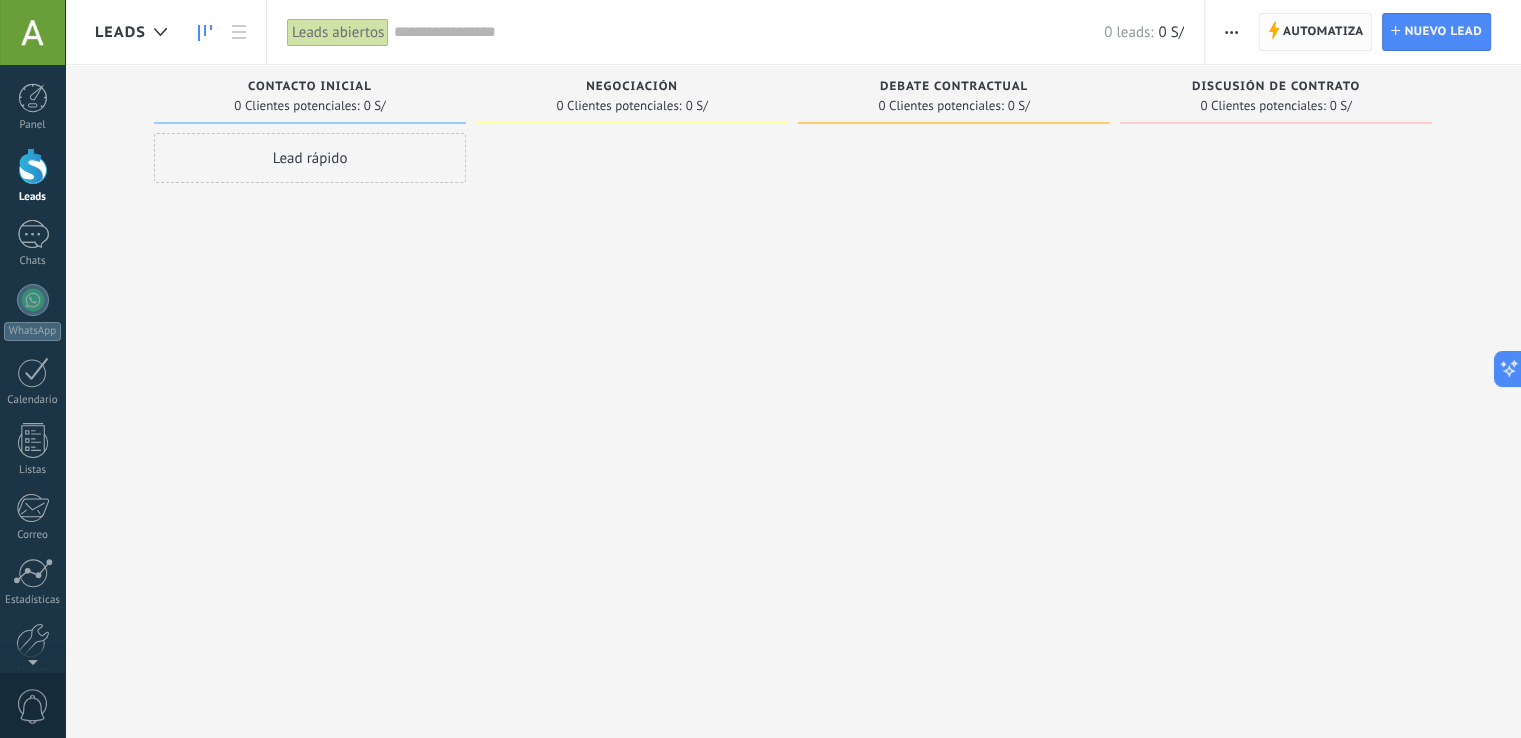 click on "Automatiza" at bounding box center (1323, 32) 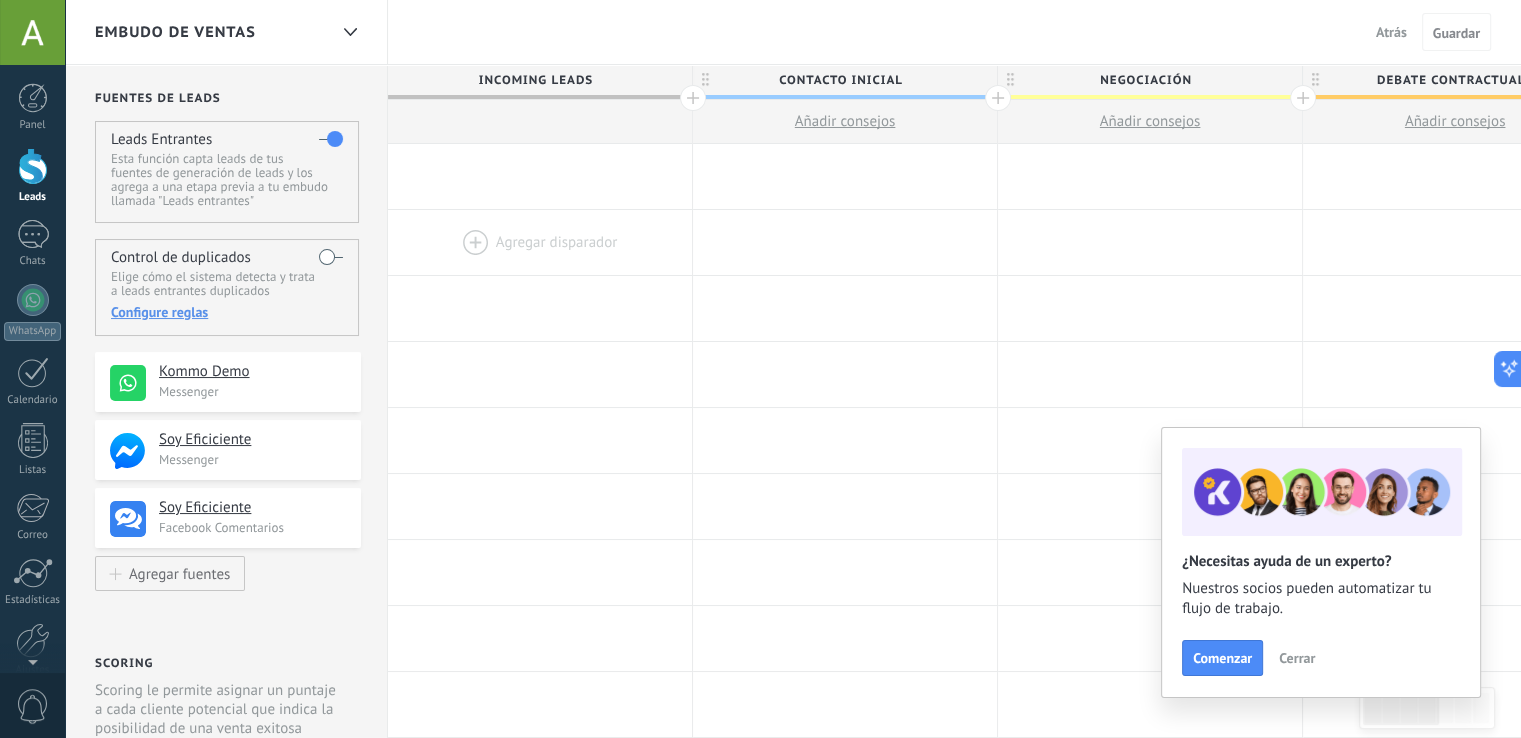 click at bounding box center [540, 242] 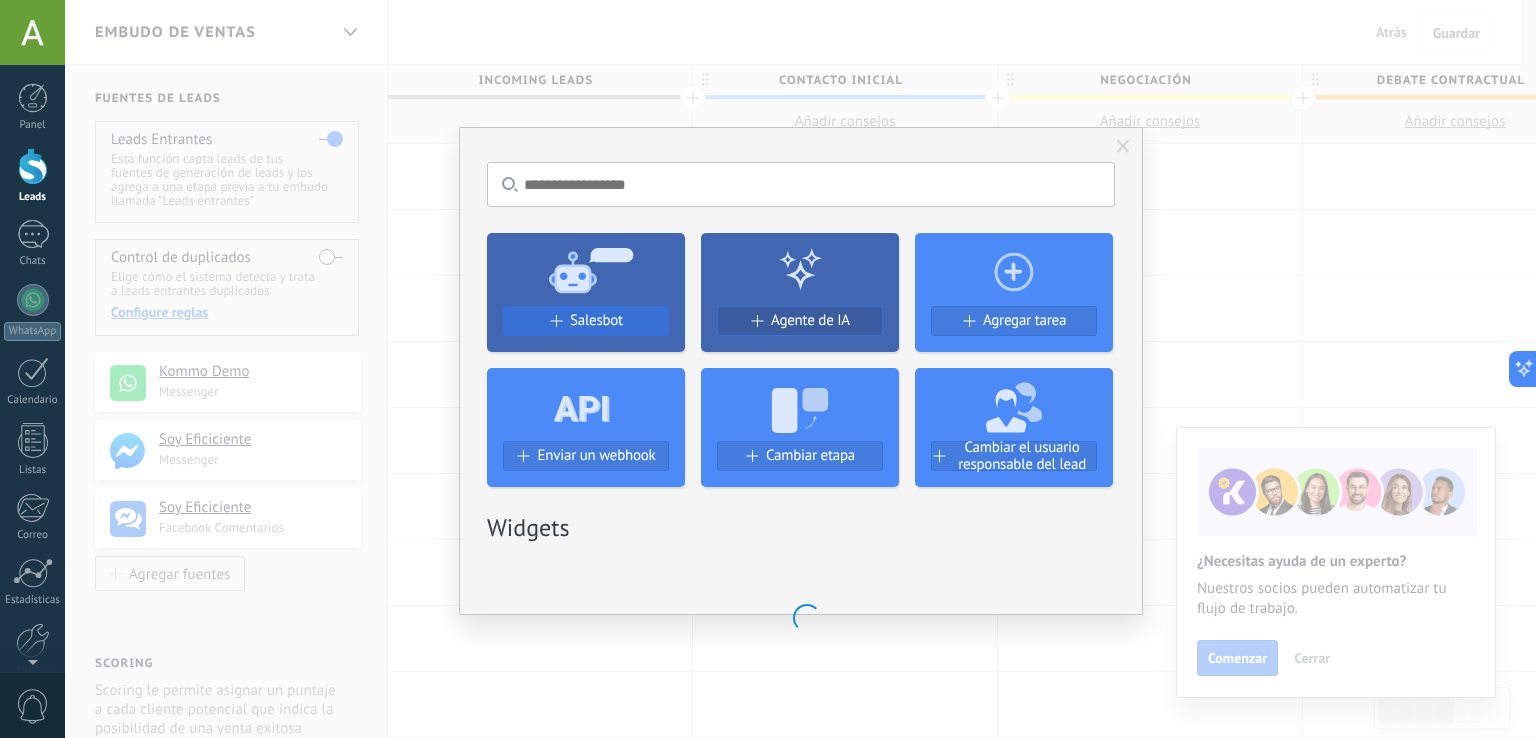 click on "Salesbot" at bounding box center [586, 321] 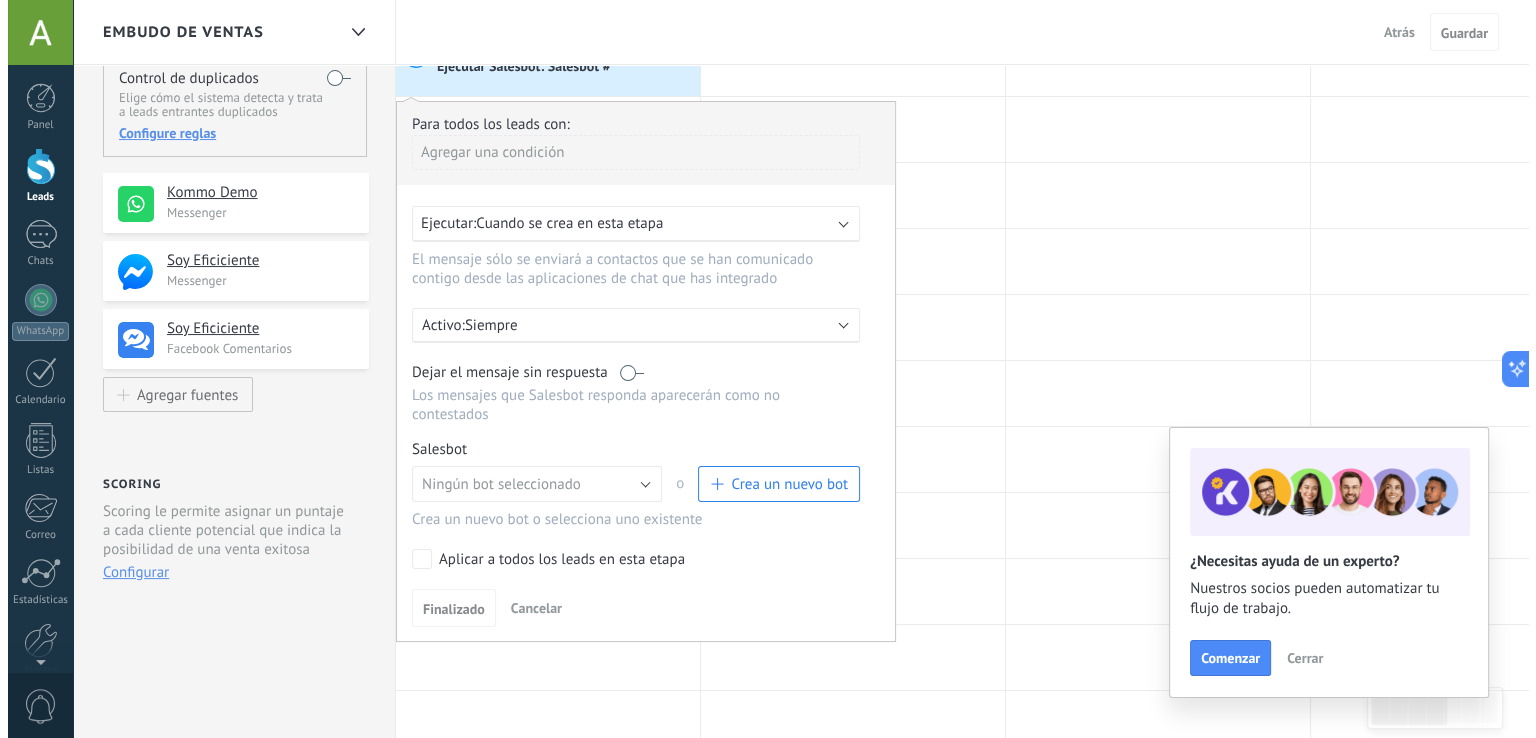 scroll, scrollTop: 200, scrollLeft: 0, axis: vertical 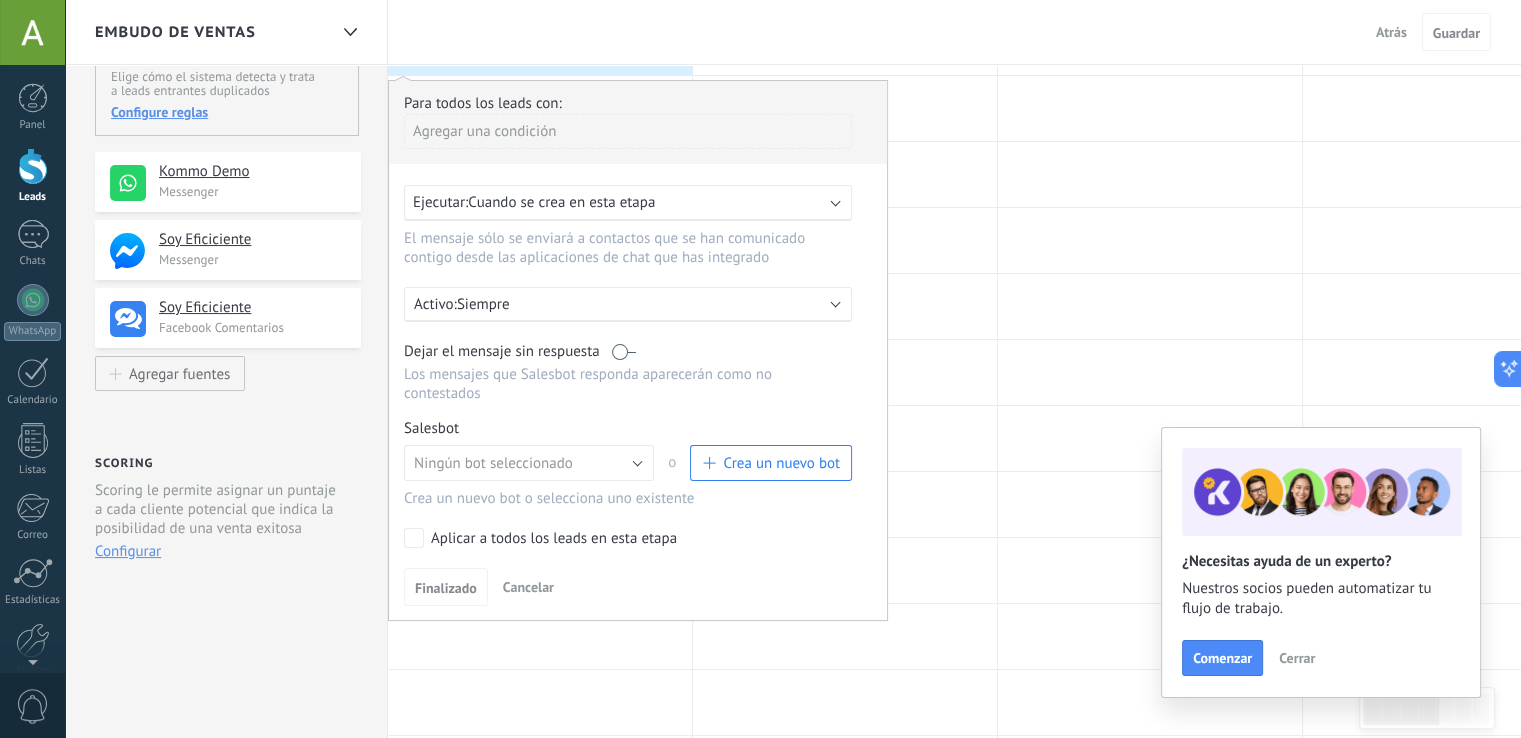 click on "Crea un nuevo bot" at bounding box center [771, 463] 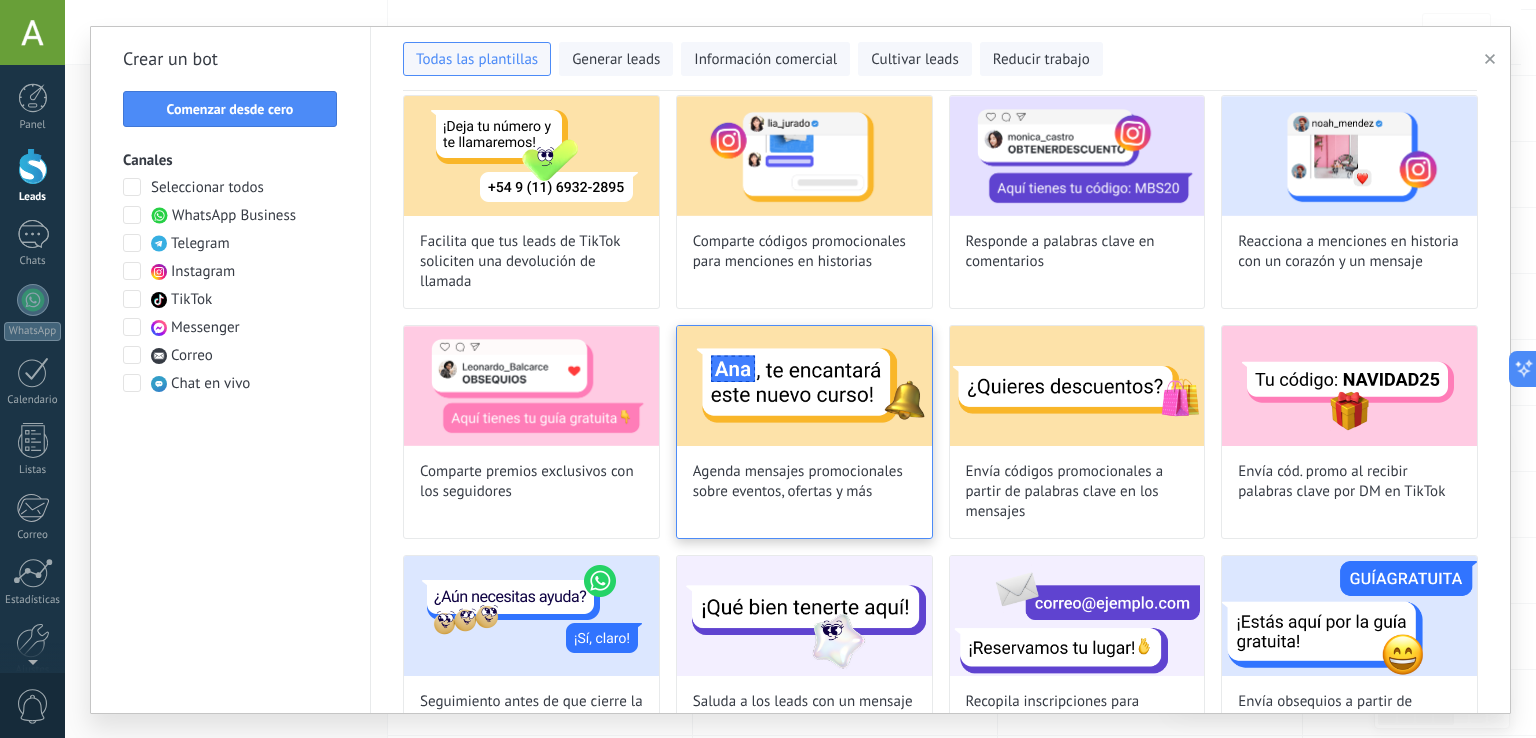 scroll, scrollTop: 0, scrollLeft: 0, axis: both 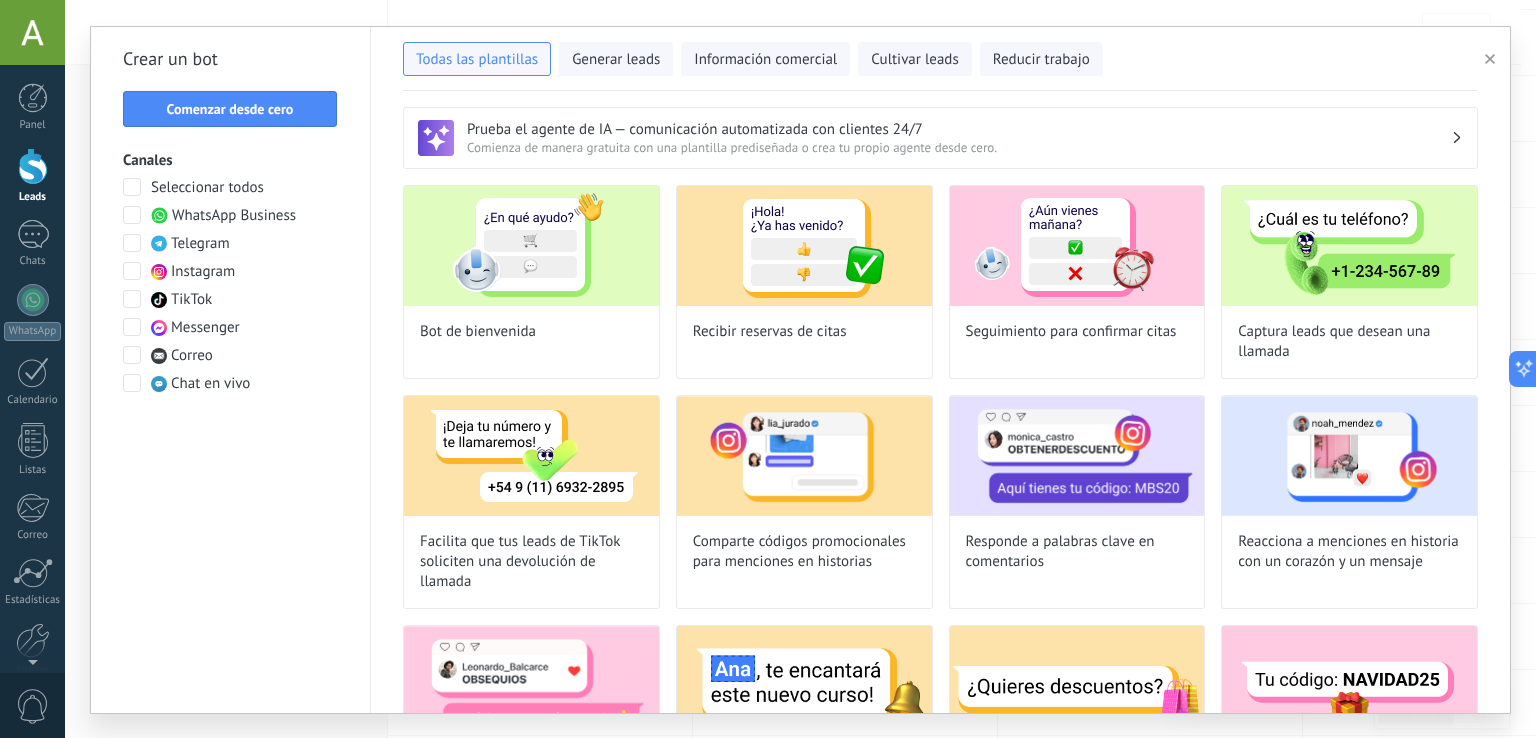 click at bounding box center (132, 327) 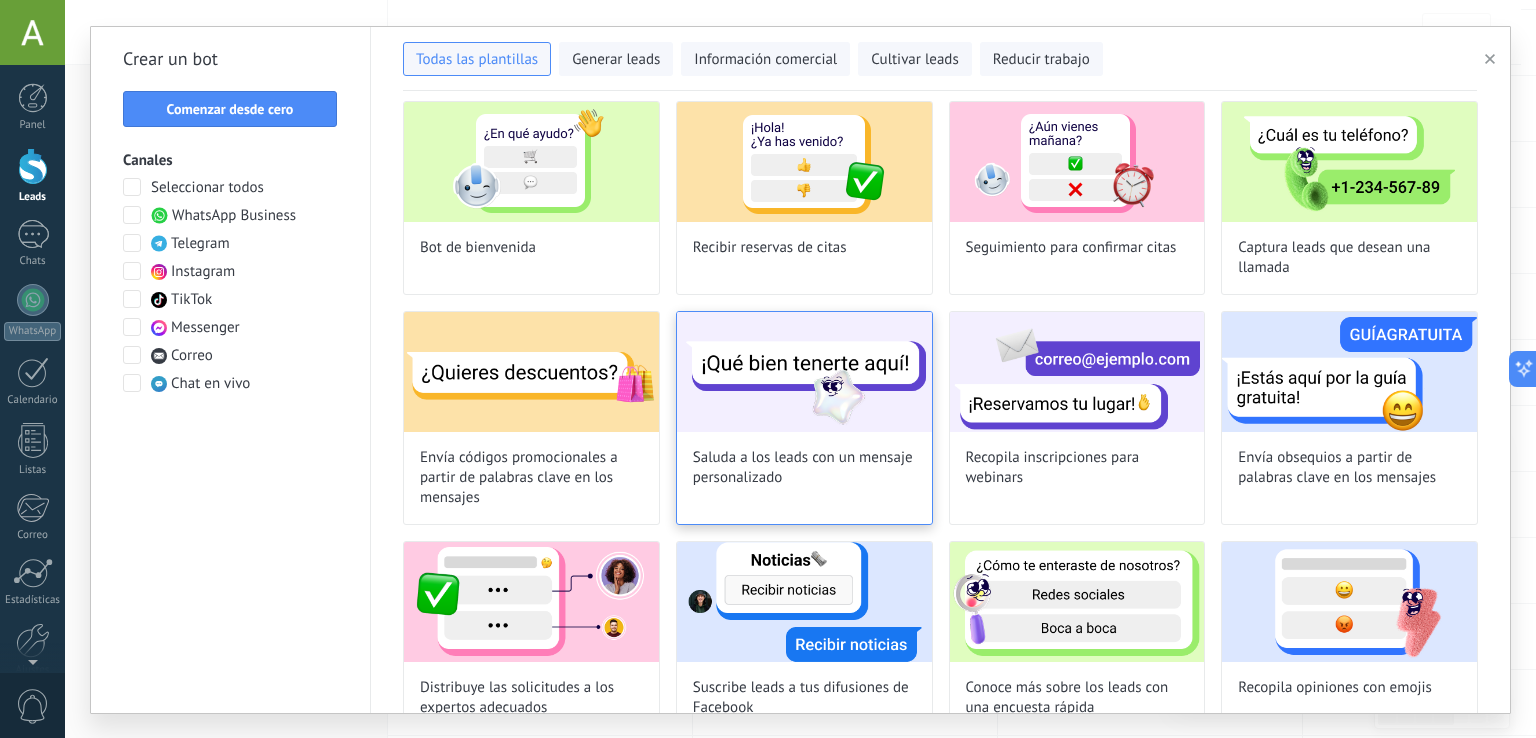 scroll, scrollTop: 0, scrollLeft: 0, axis: both 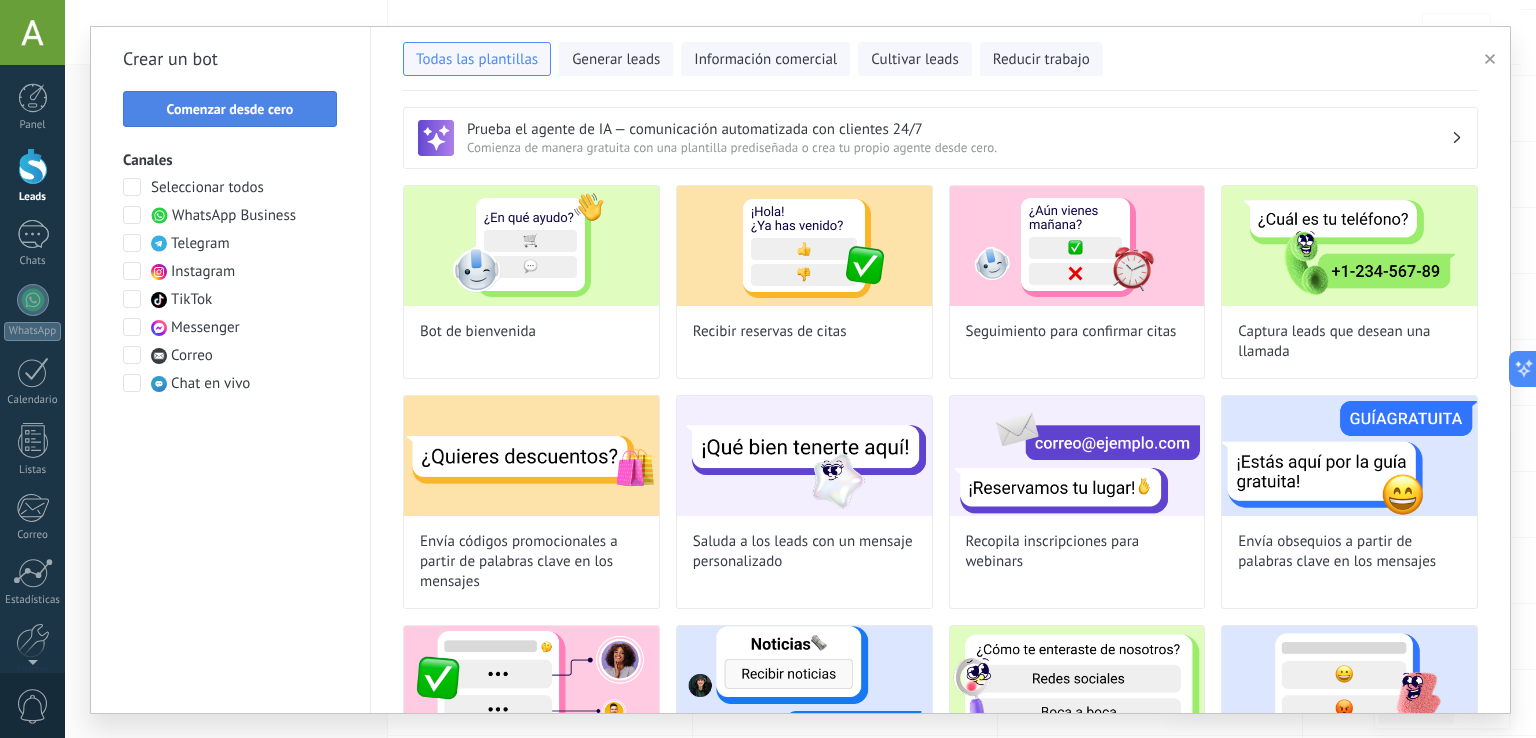 click on "Comenzar desde cero" at bounding box center [230, 109] 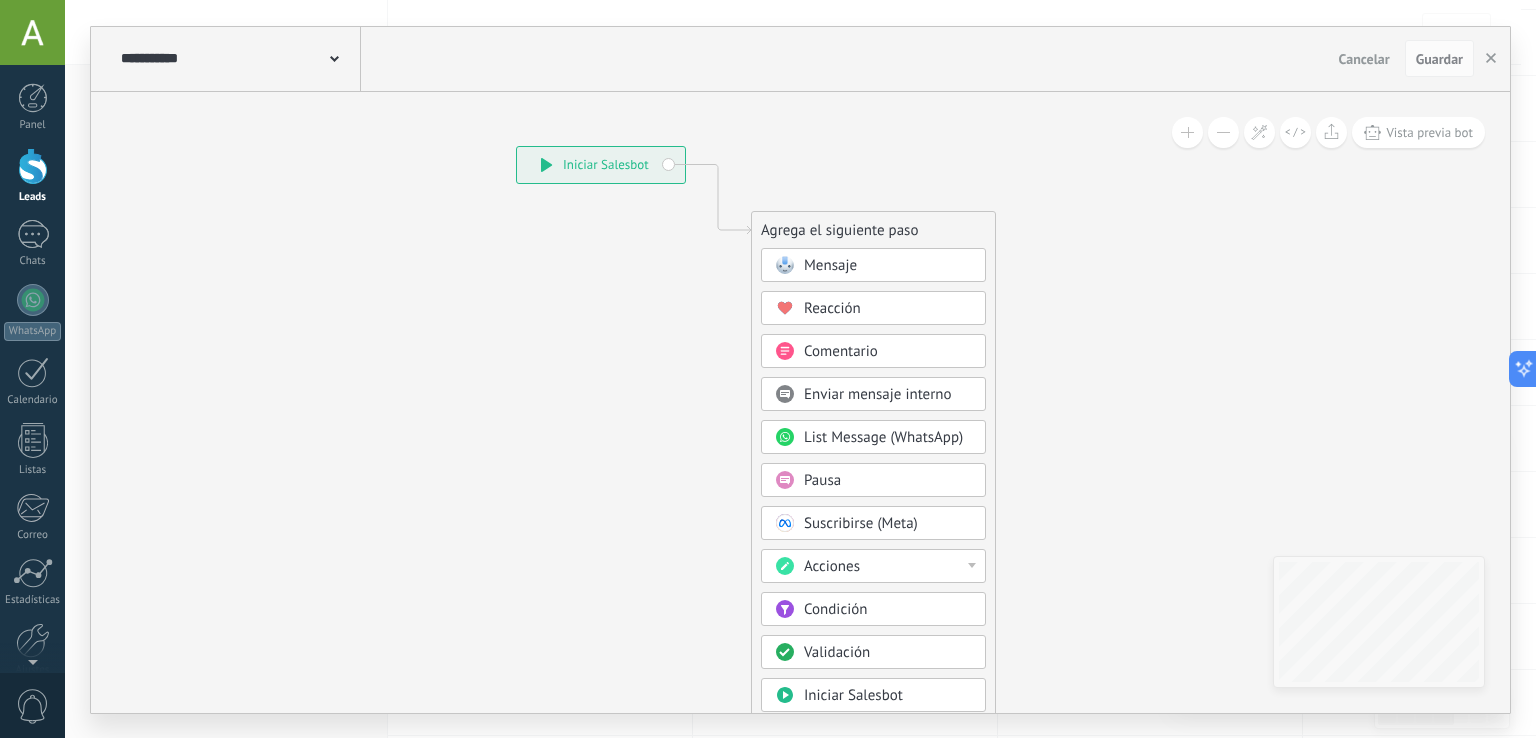 click on "Mensaje" at bounding box center (888, 266) 